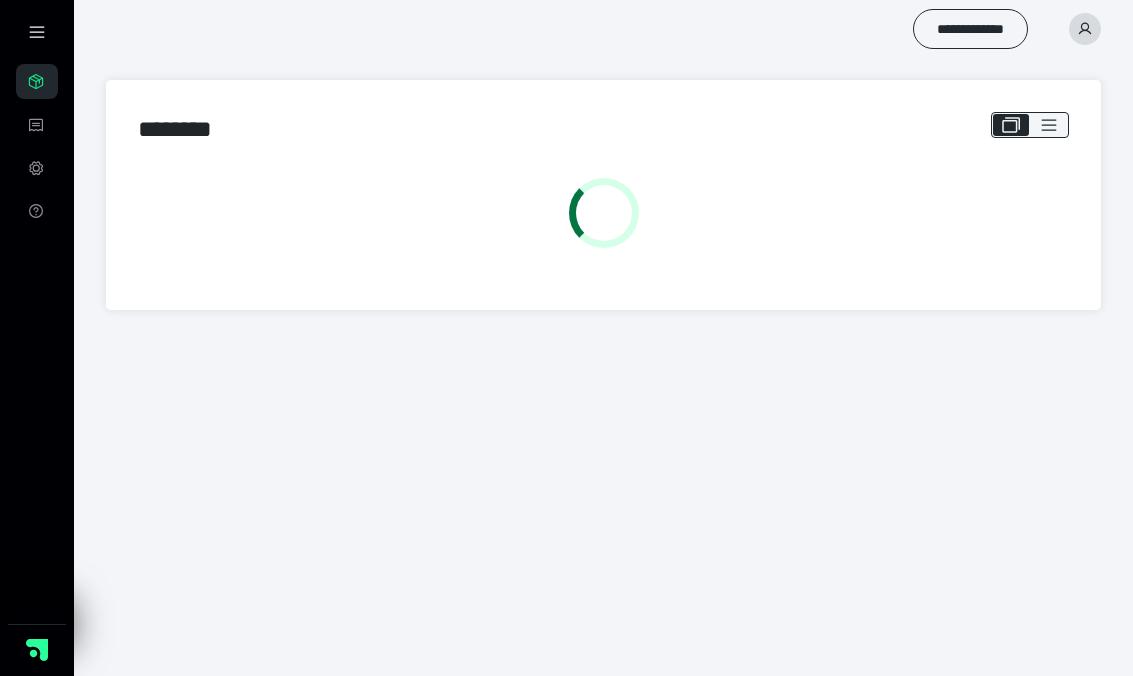 scroll, scrollTop: 0, scrollLeft: 0, axis: both 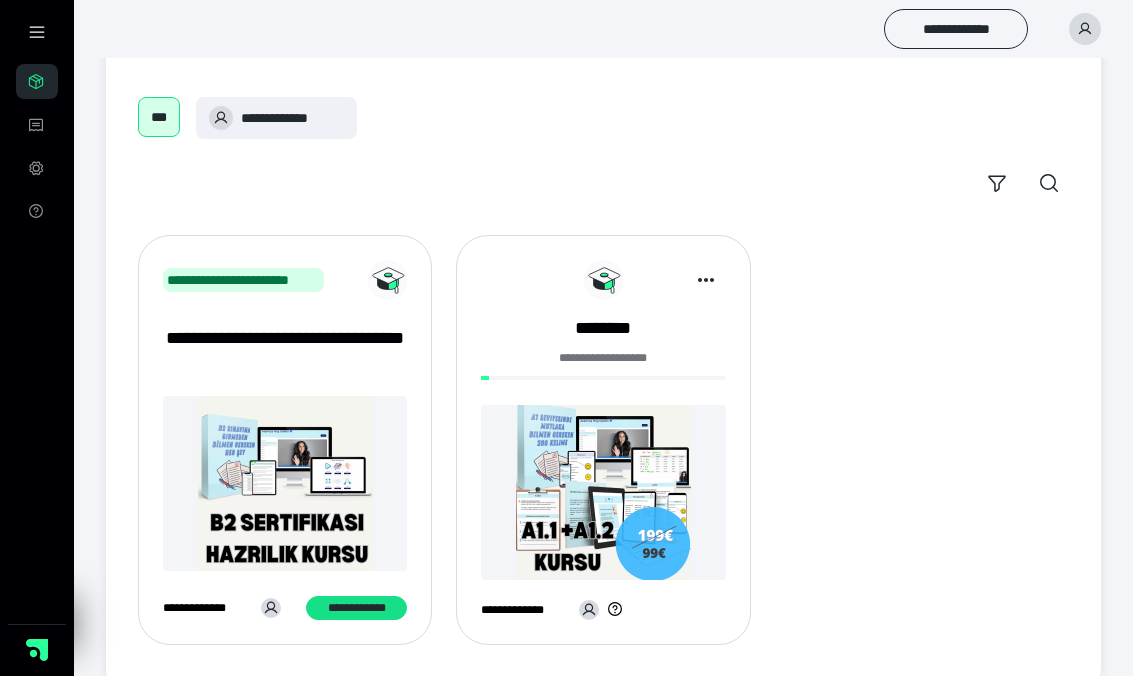click on "**********" at bounding box center [603, 358] 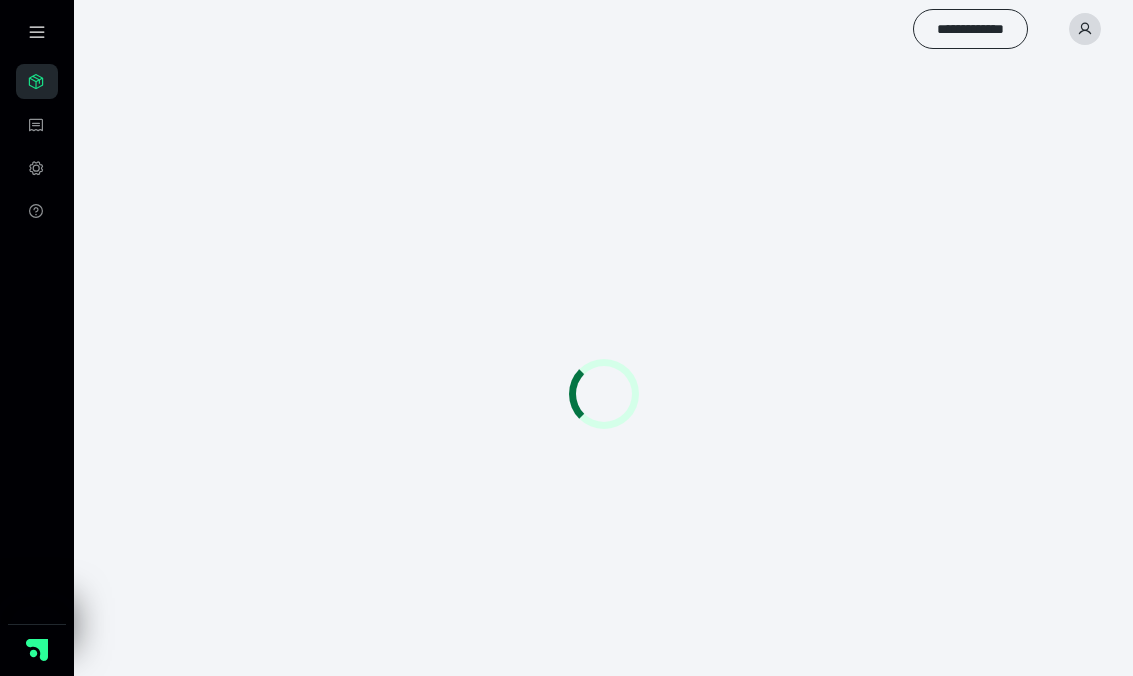 scroll, scrollTop: 0, scrollLeft: 0, axis: both 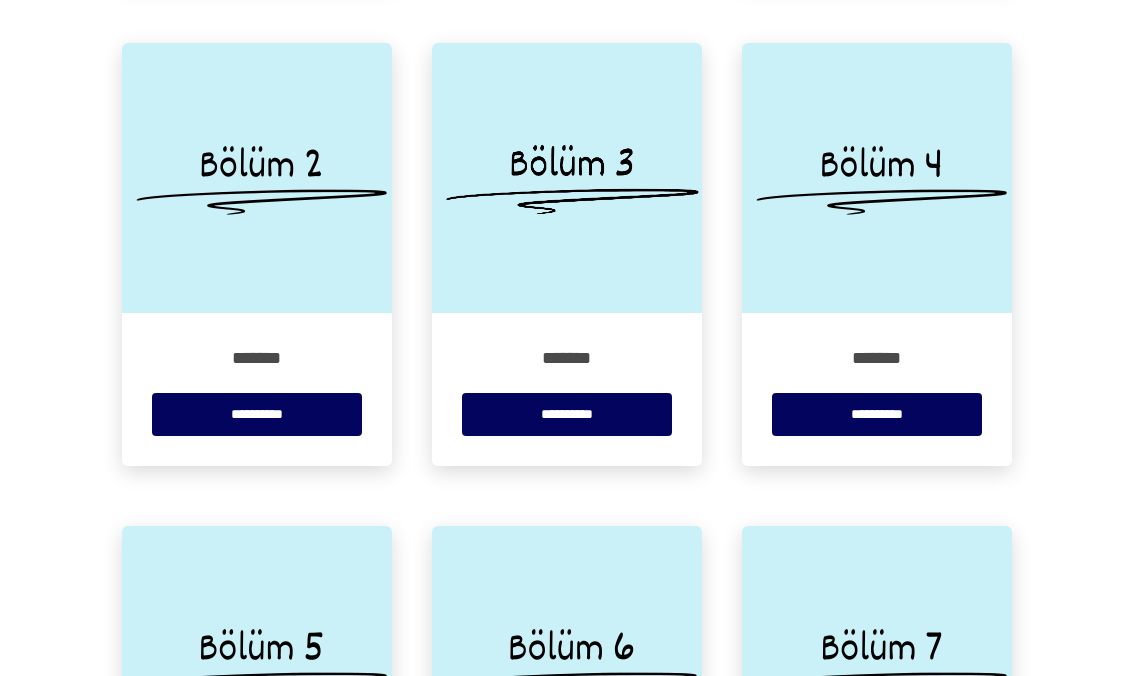 click at bounding box center [877, 179] 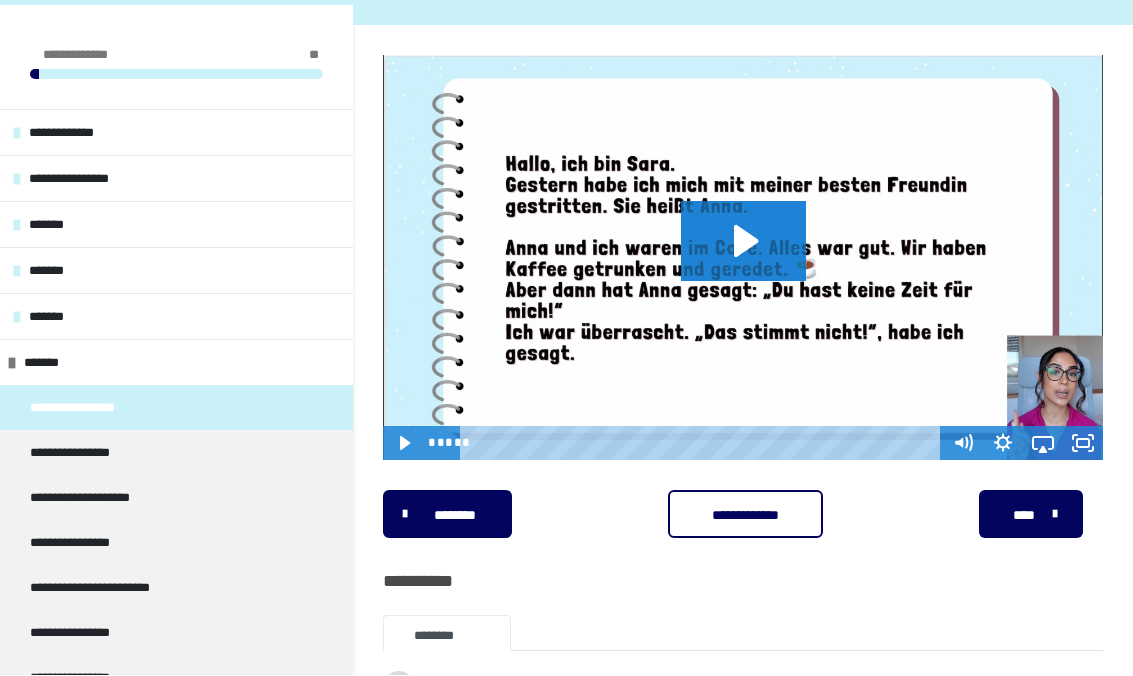 scroll, scrollTop: 267, scrollLeft: 0, axis: vertical 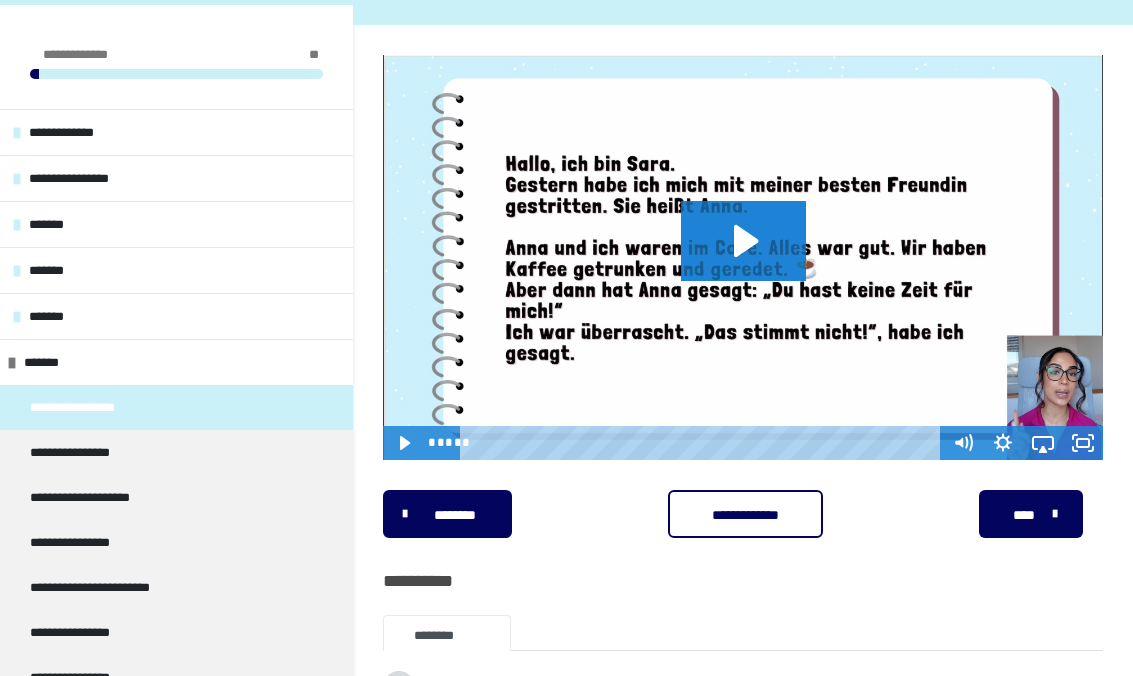 click on "*******" at bounding box center (176, 362) 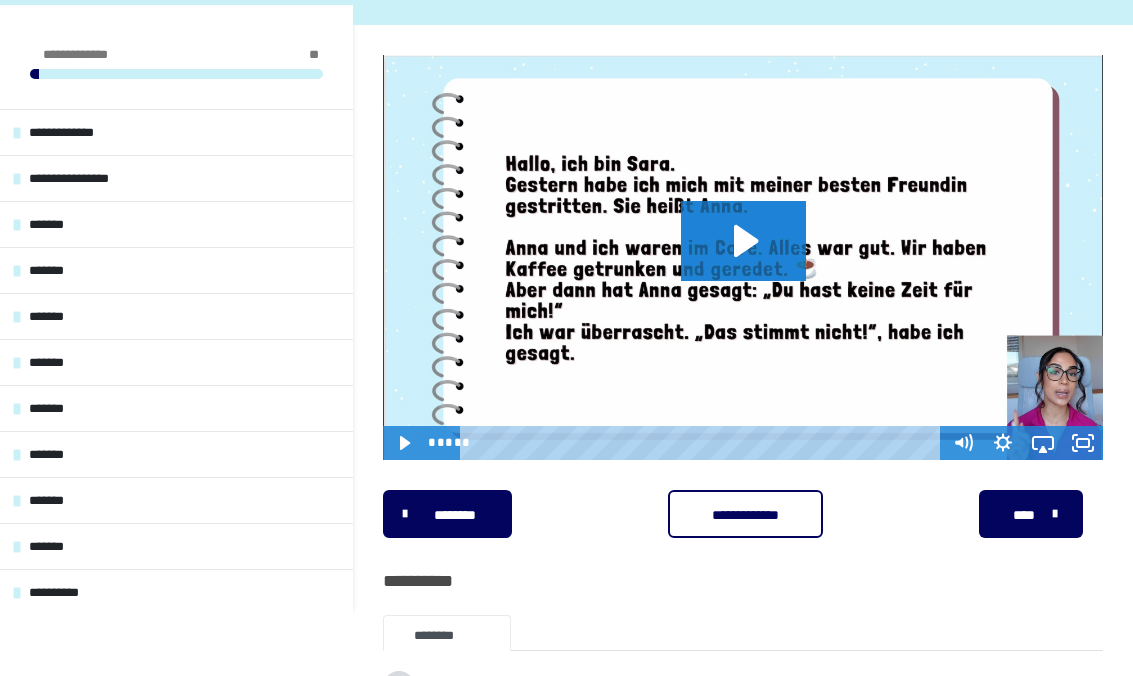 click on "*******" at bounding box center (176, 224) 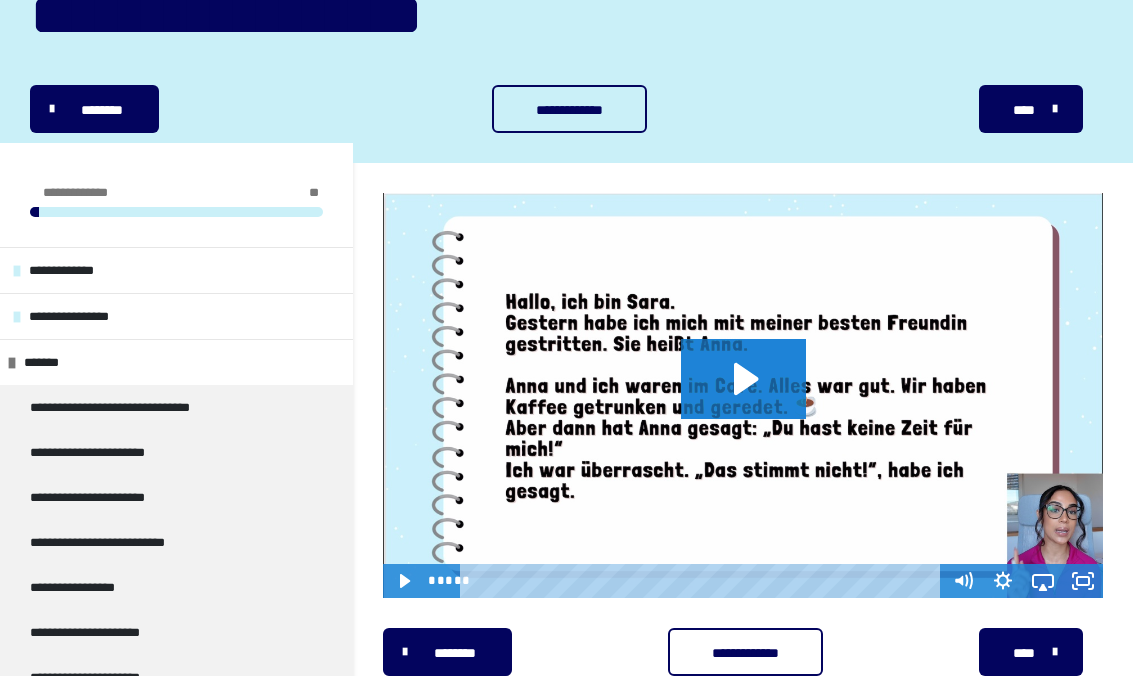 scroll, scrollTop: 67, scrollLeft: 0, axis: vertical 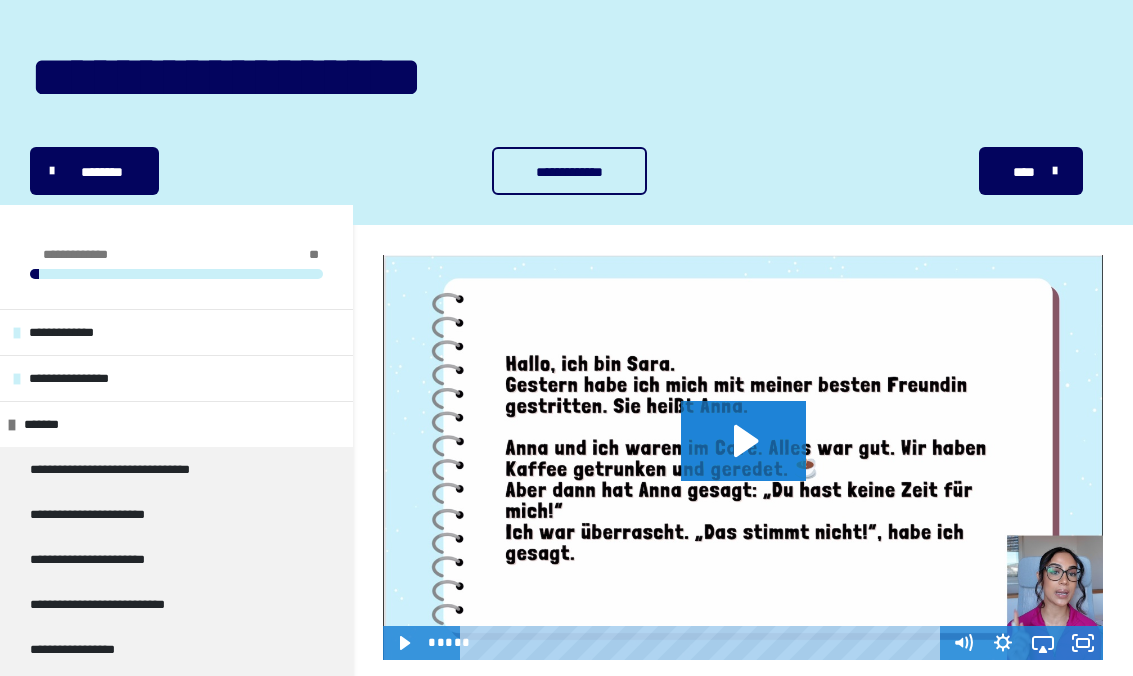 click on "*******" at bounding box center (176, 424) 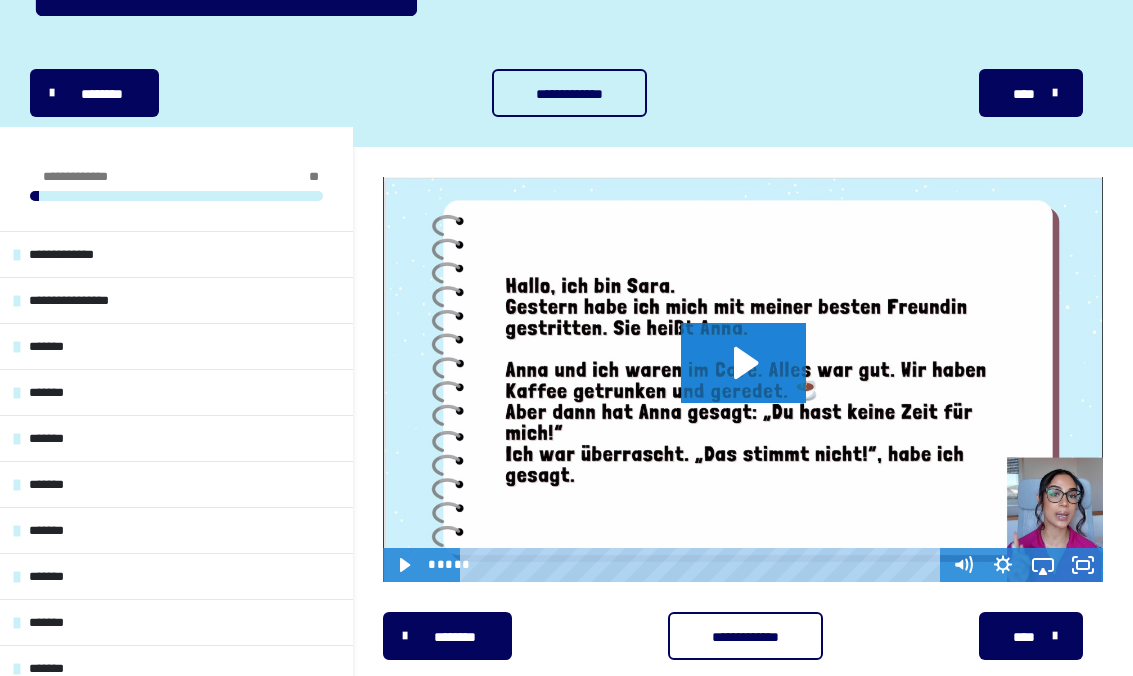 scroll, scrollTop: 150, scrollLeft: 0, axis: vertical 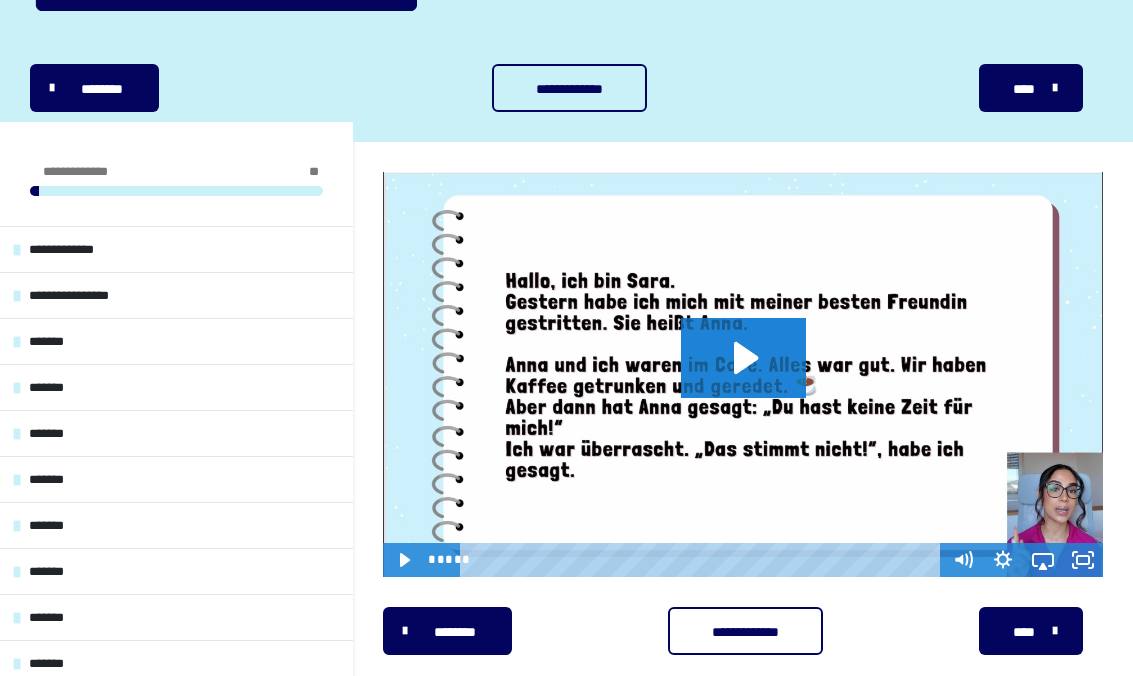 click on "*******" at bounding box center [176, 433] 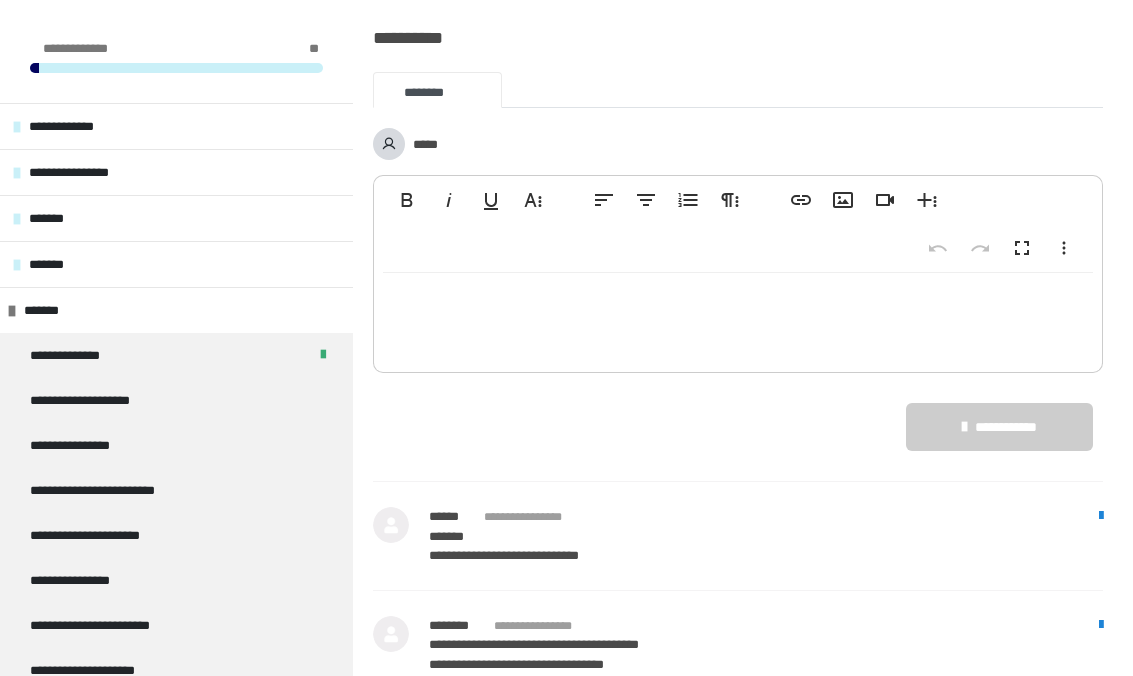 scroll, scrollTop: 770, scrollLeft: 0, axis: vertical 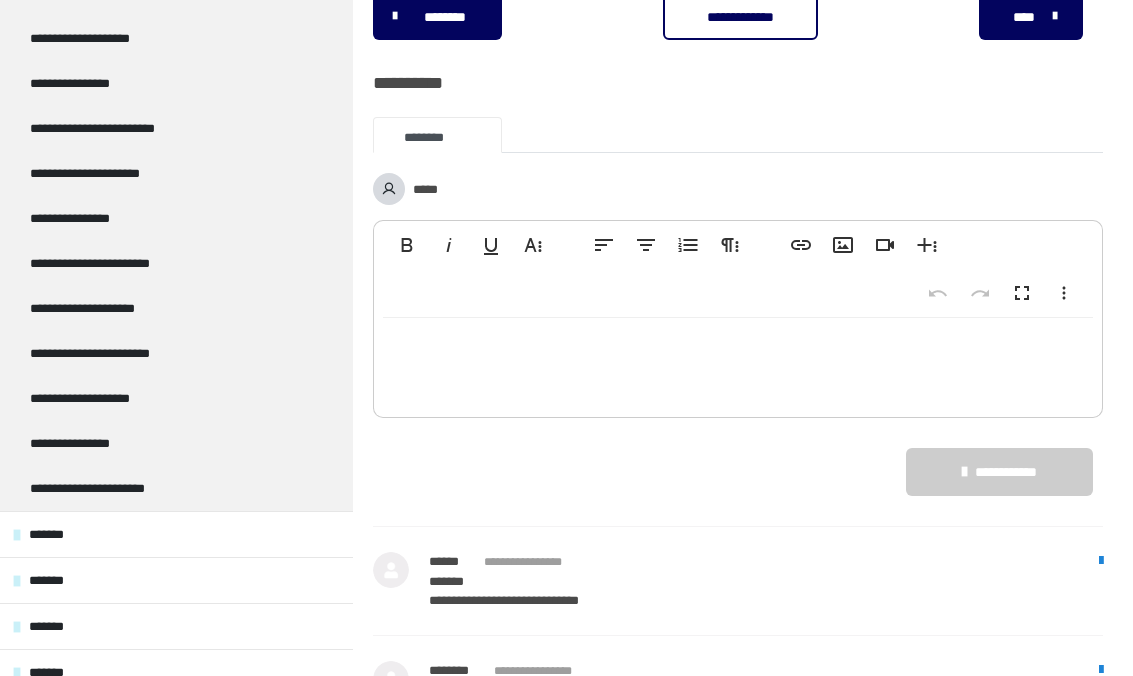 click on "**********" at bounding box center (176, 488) 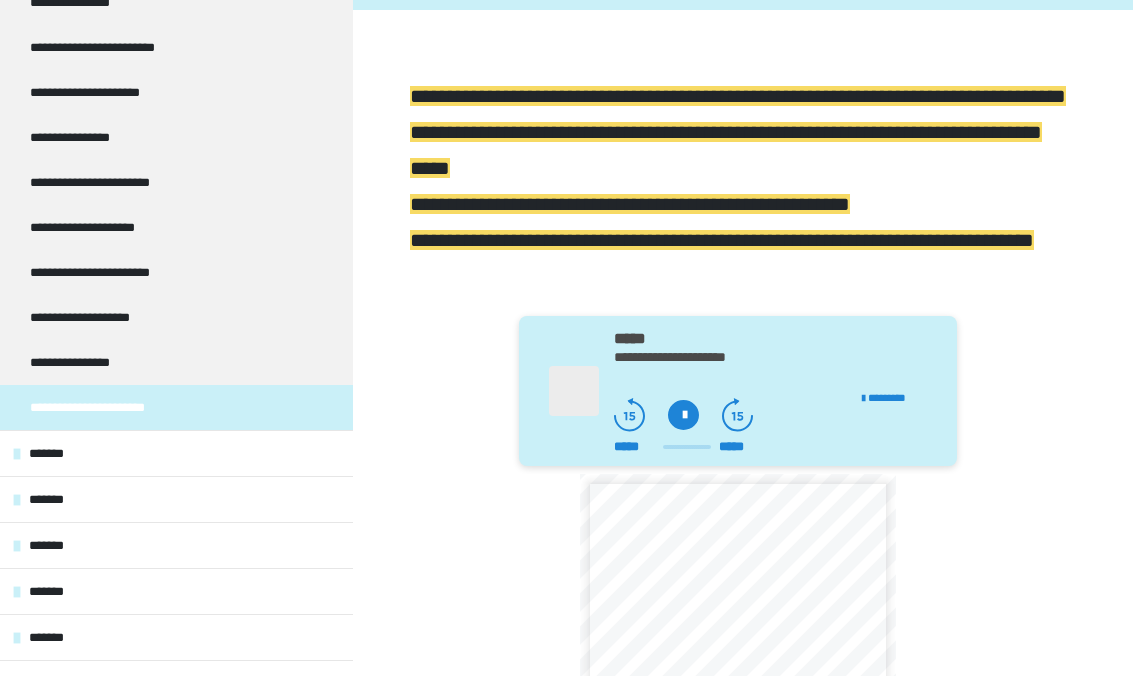 scroll, scrollTop: 444, scrollLeft: 0, axis: vertical 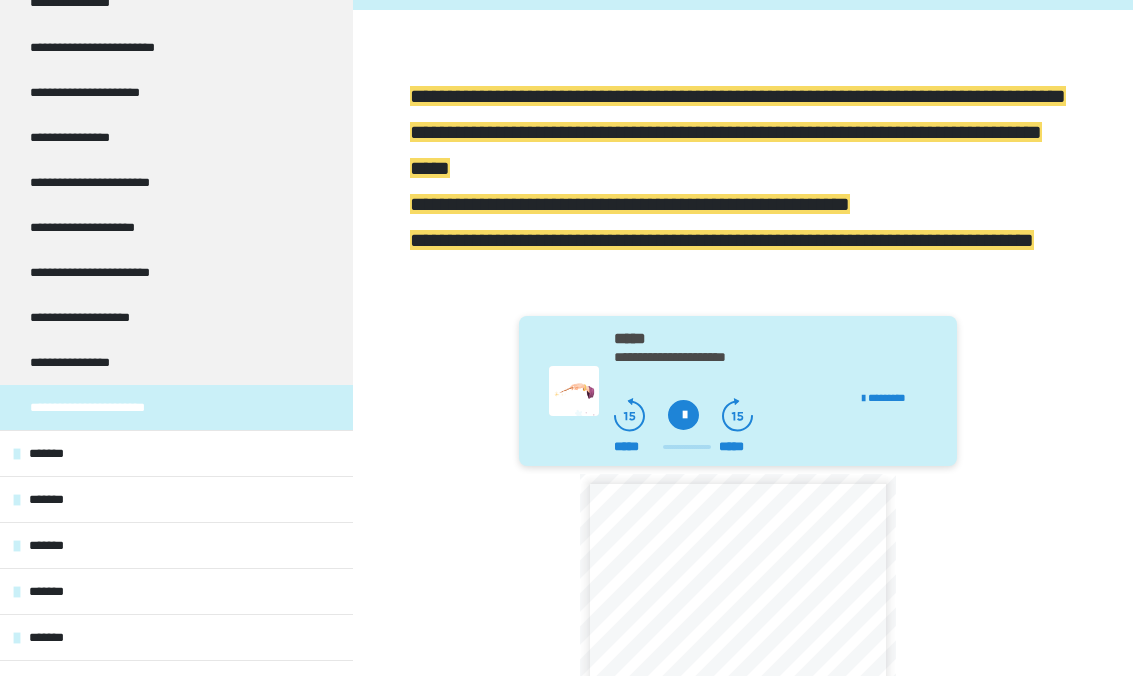 click on "*******" at bounding box center [176, 453] 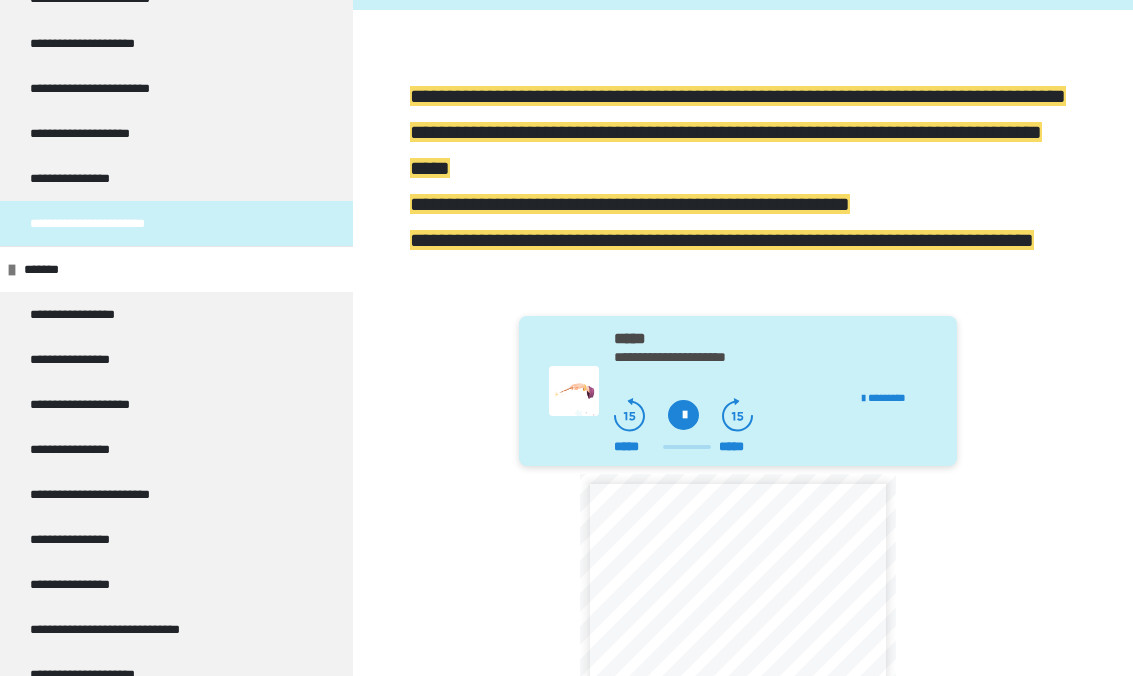 scroll, scrollTop: 631, scrollLeft: 0, axis: vertical 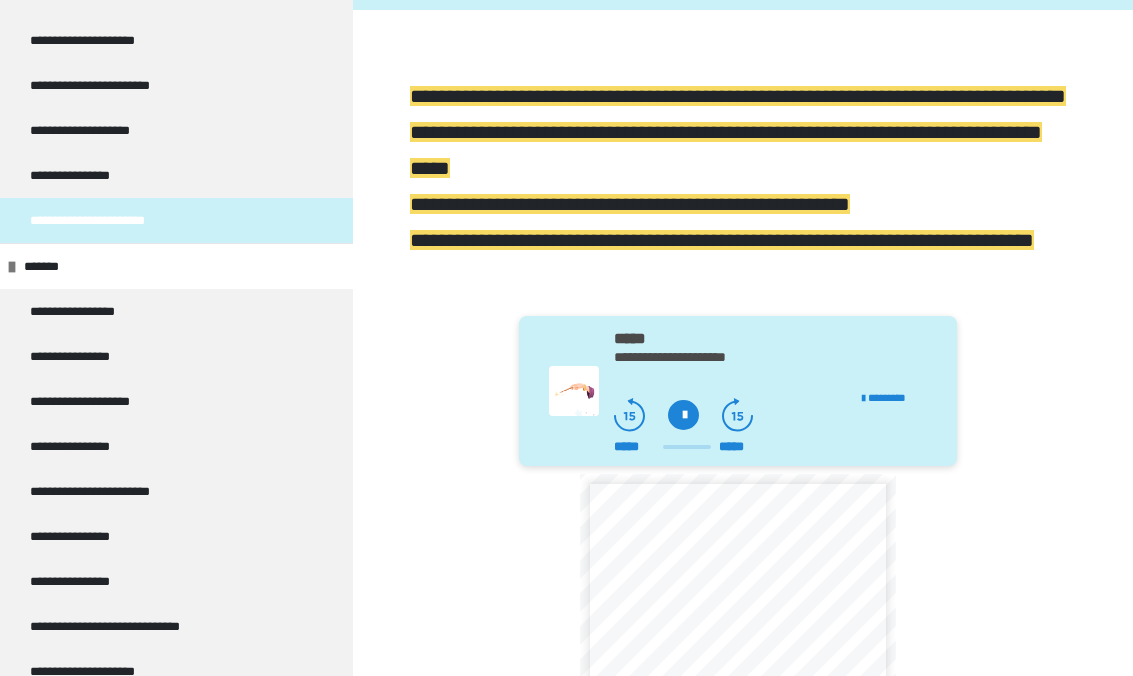 click on "**********" at bounding box center (176, 311) 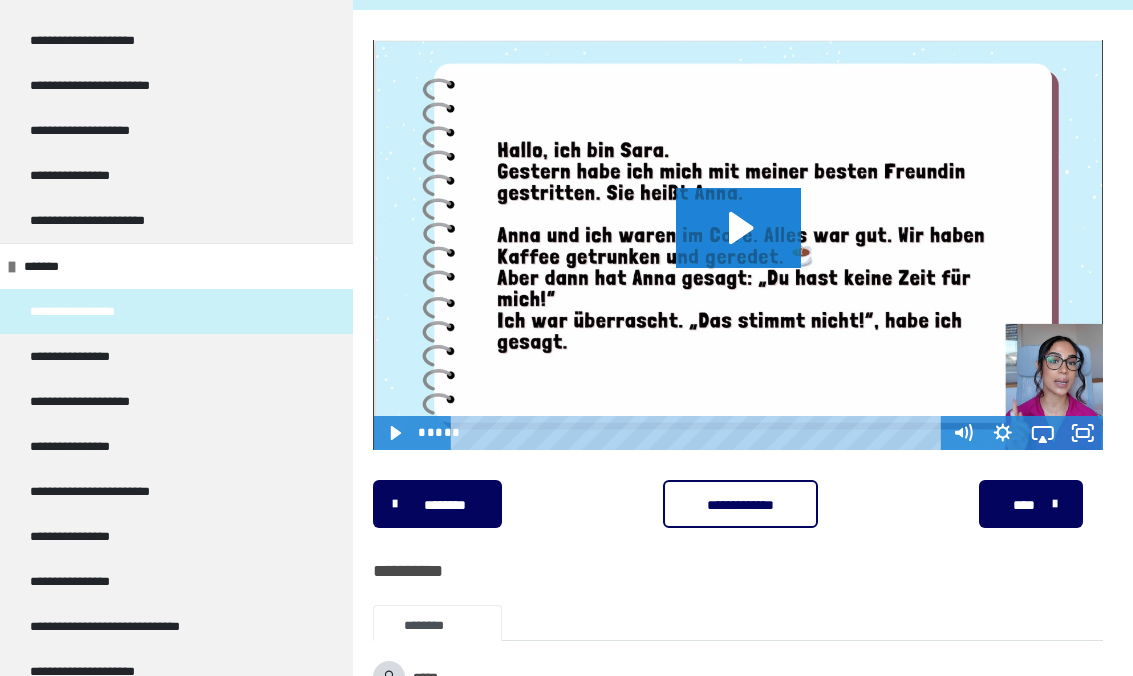 click 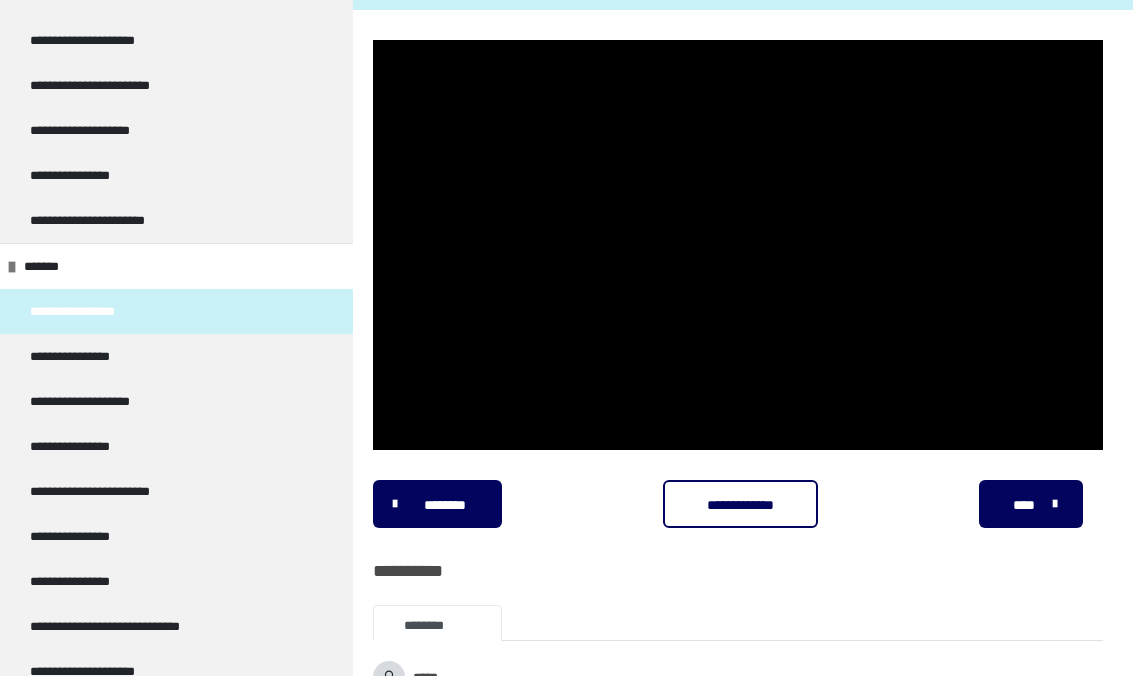 click at bounding box center (738, 245) 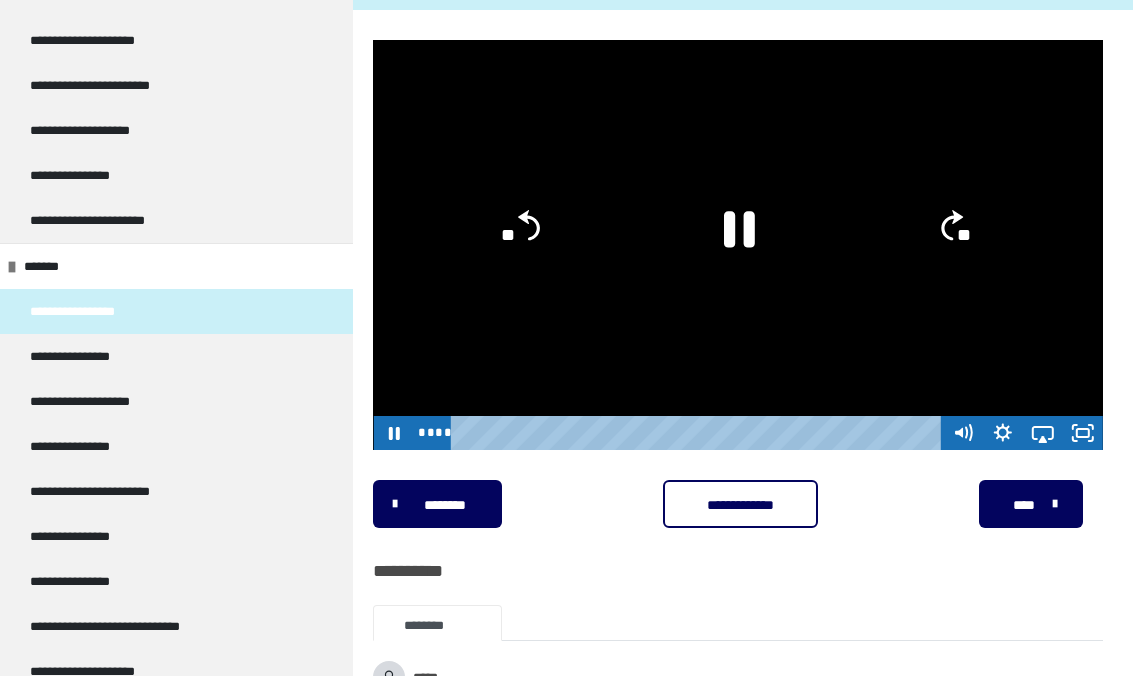 click 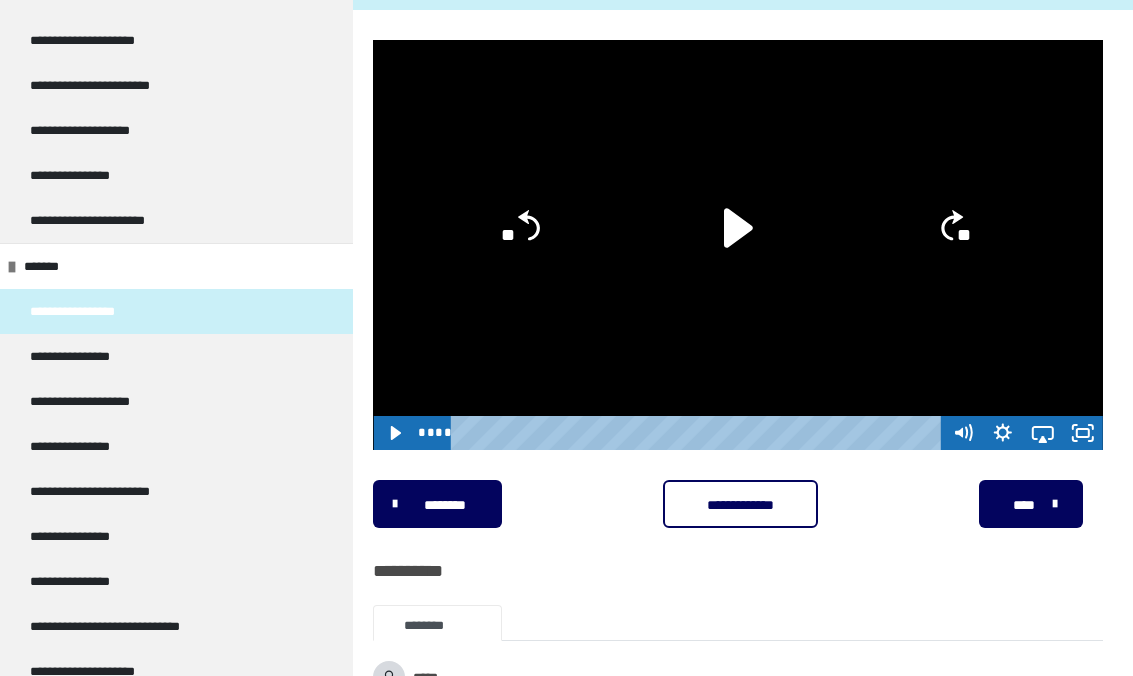 click 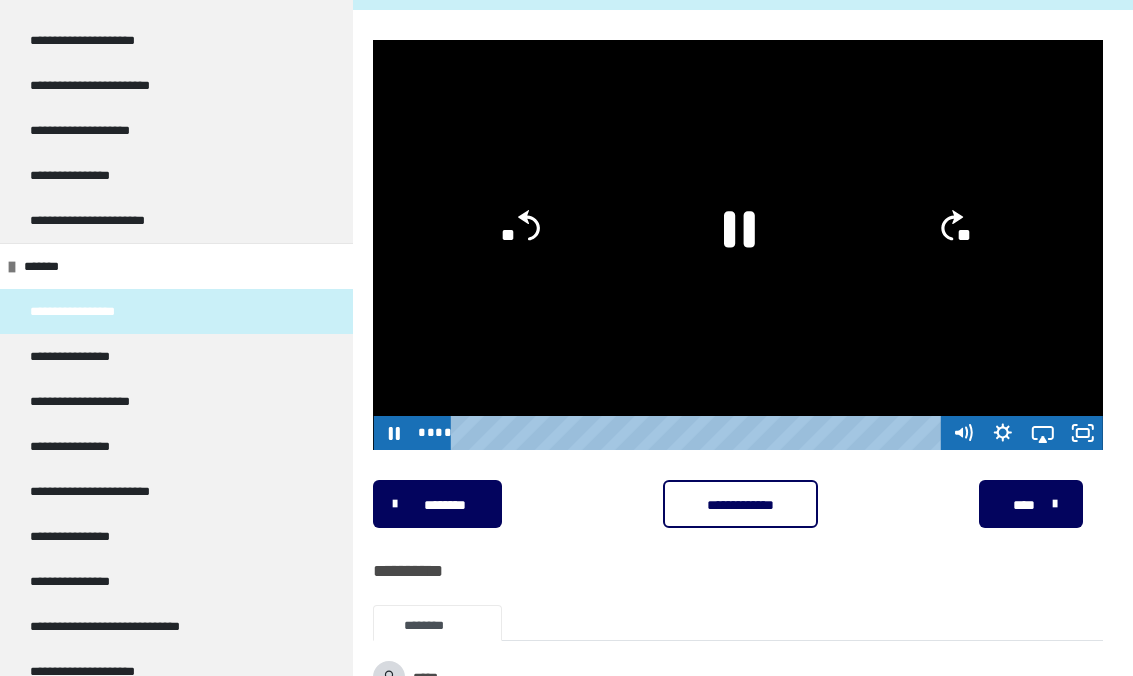 click 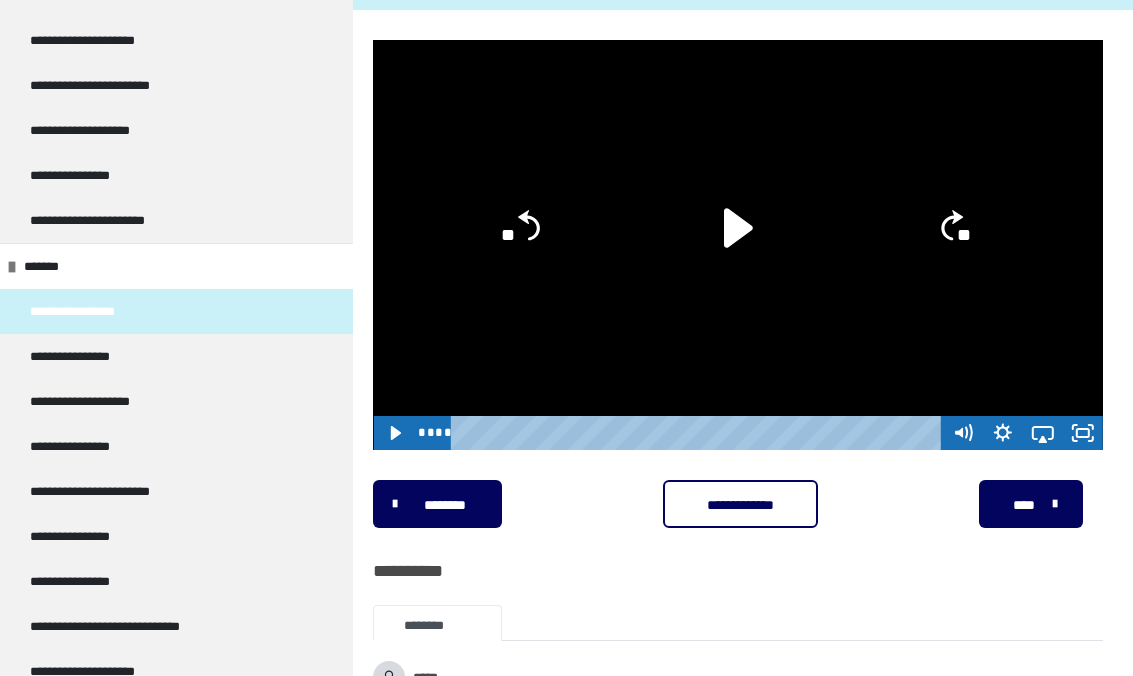 click 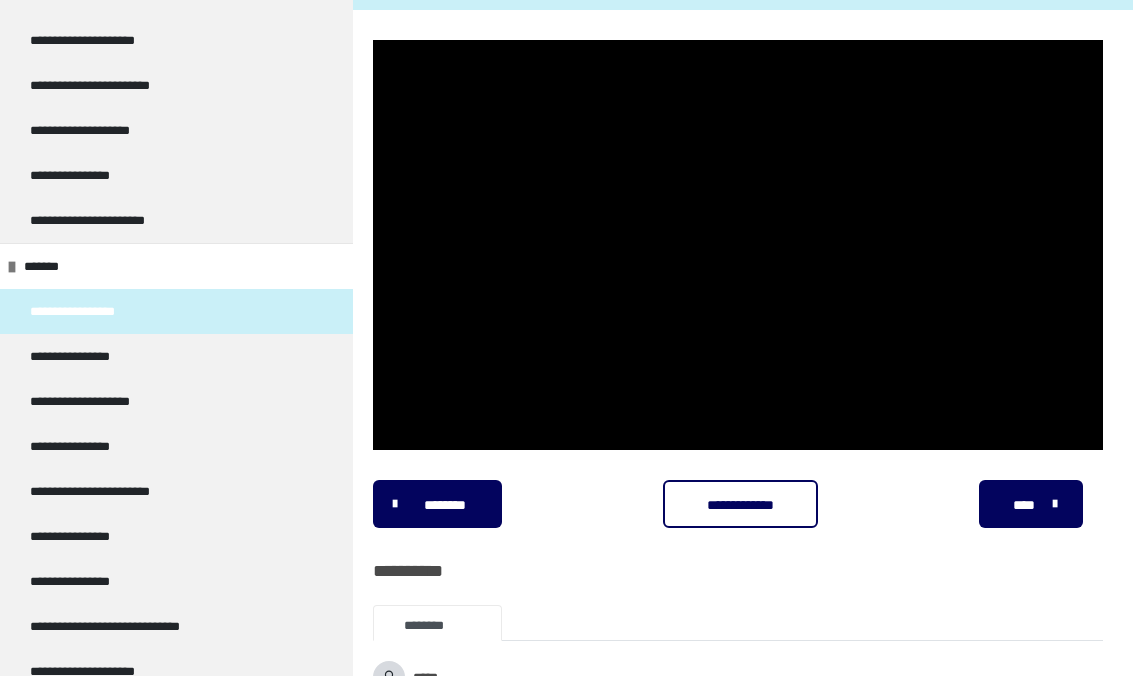 click at bounding box center (738, 245) 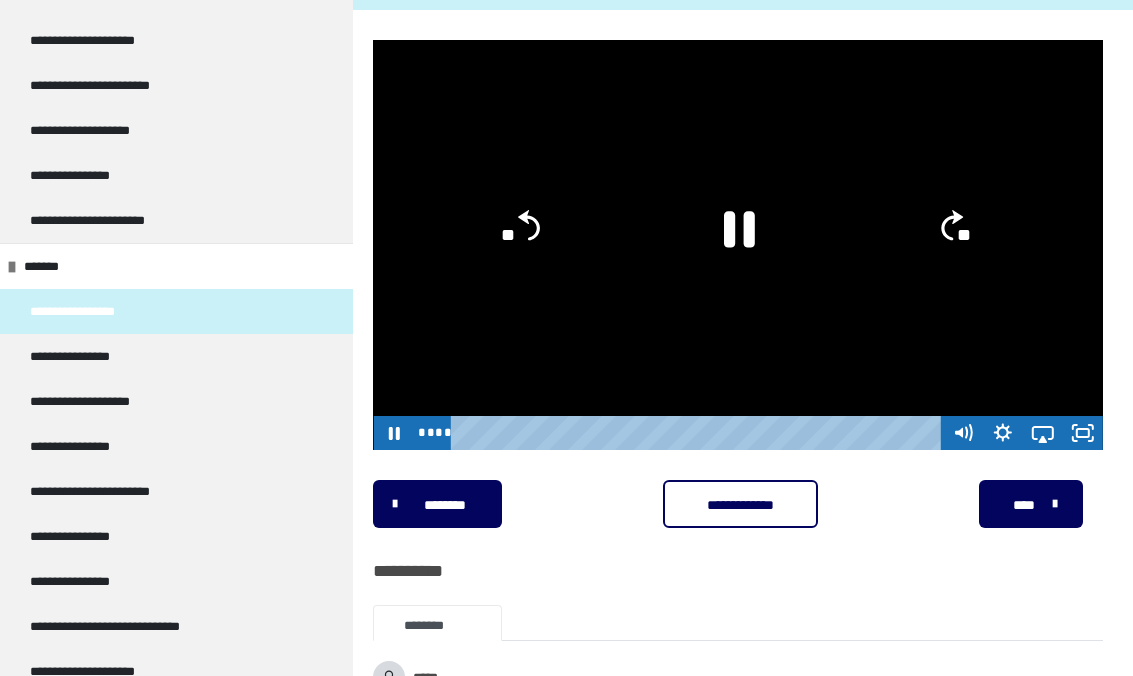 click on "**" 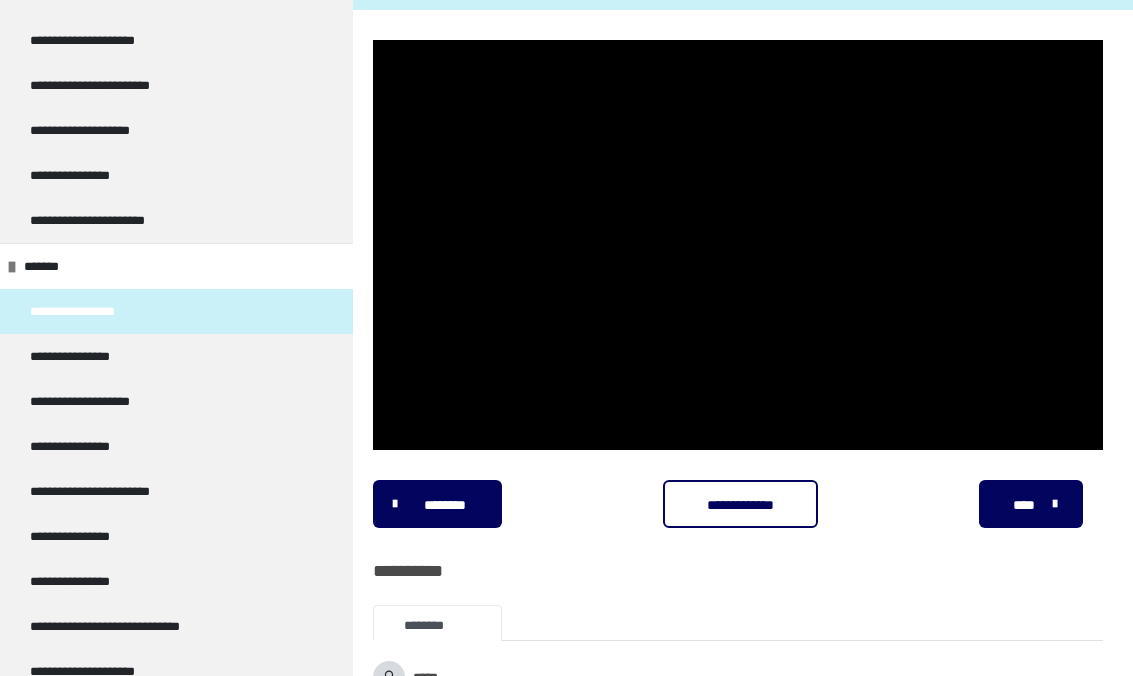 click at bounding box center [738, 245] 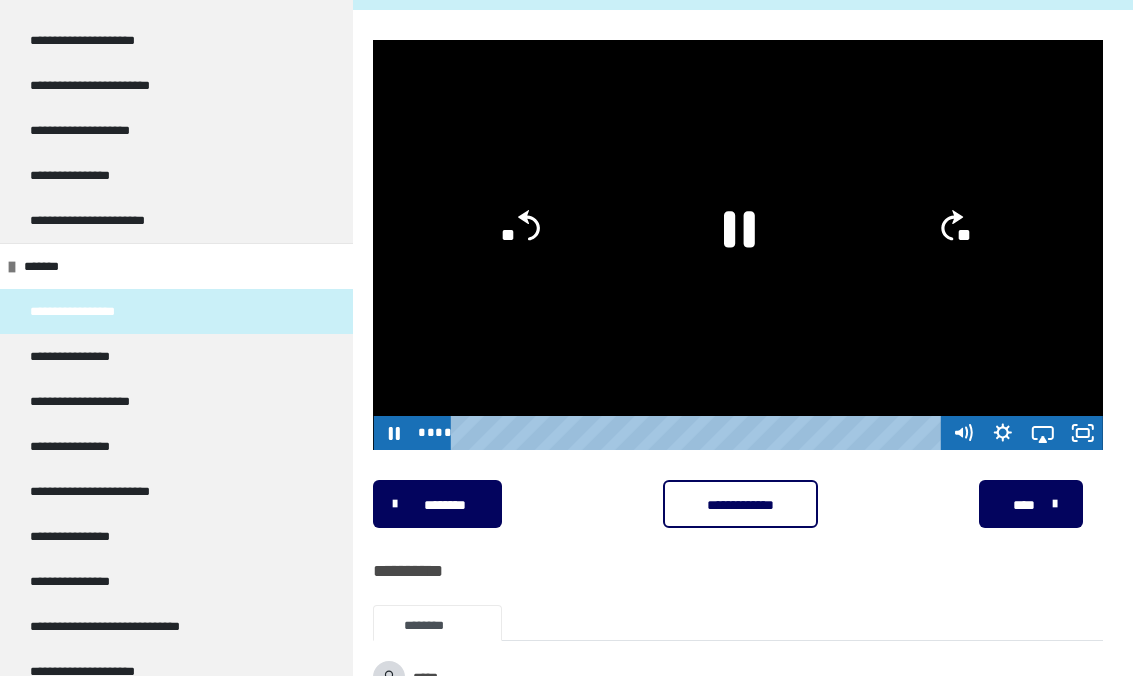 click 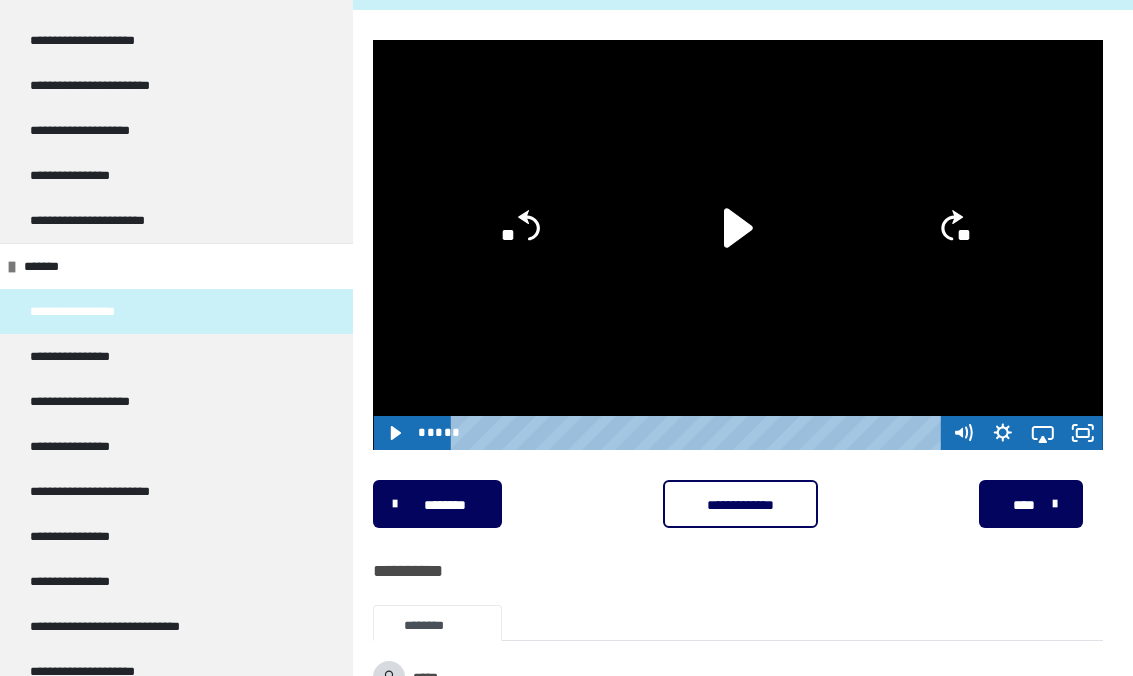 click on "**********" at bounding box center [176, 356] 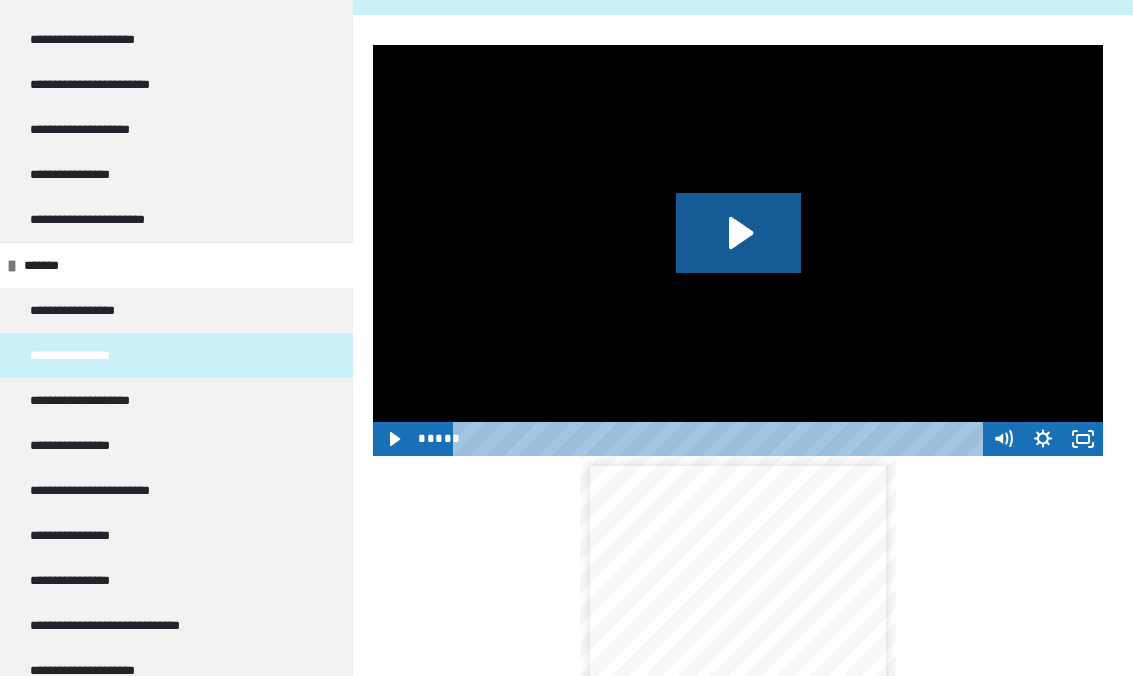 scroll, scrollTop: 269, scrollLeft: 0, axis: vertical 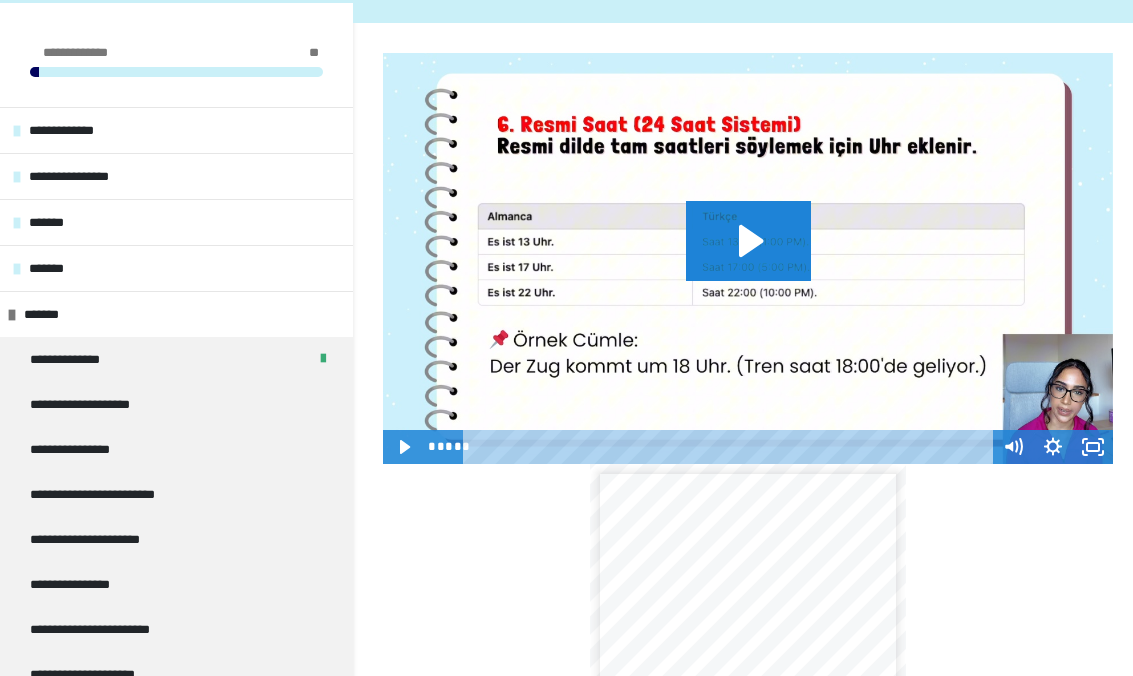 click 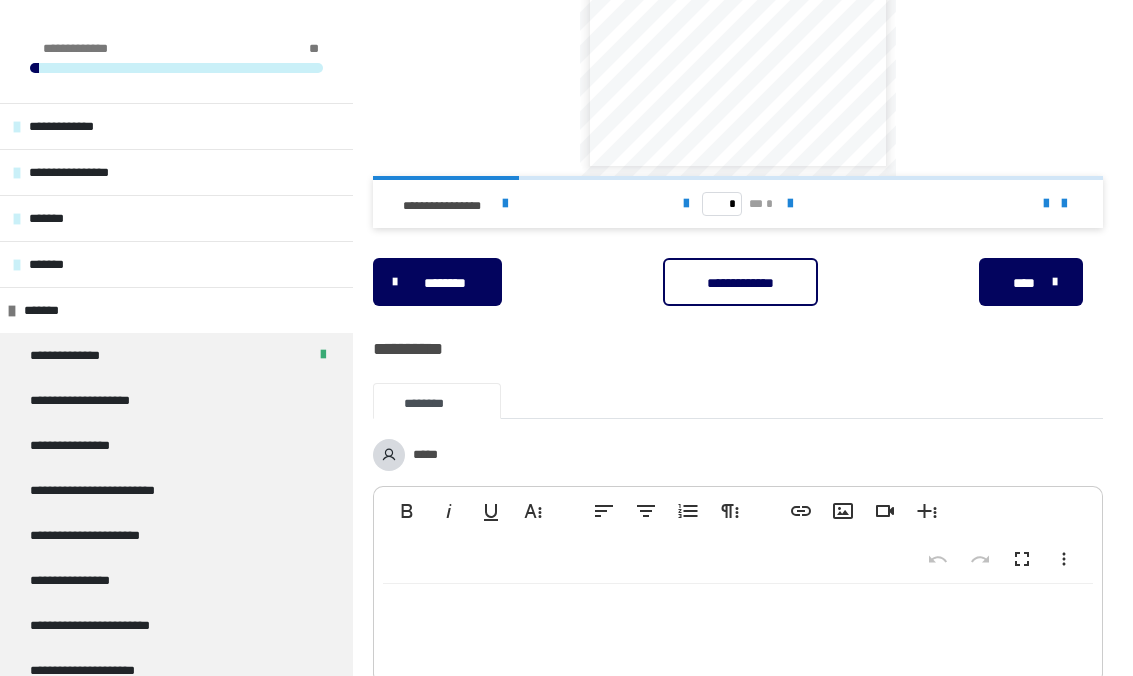 scroll, scrollTop: 1003, scrollLeft: 0, axis: vertical 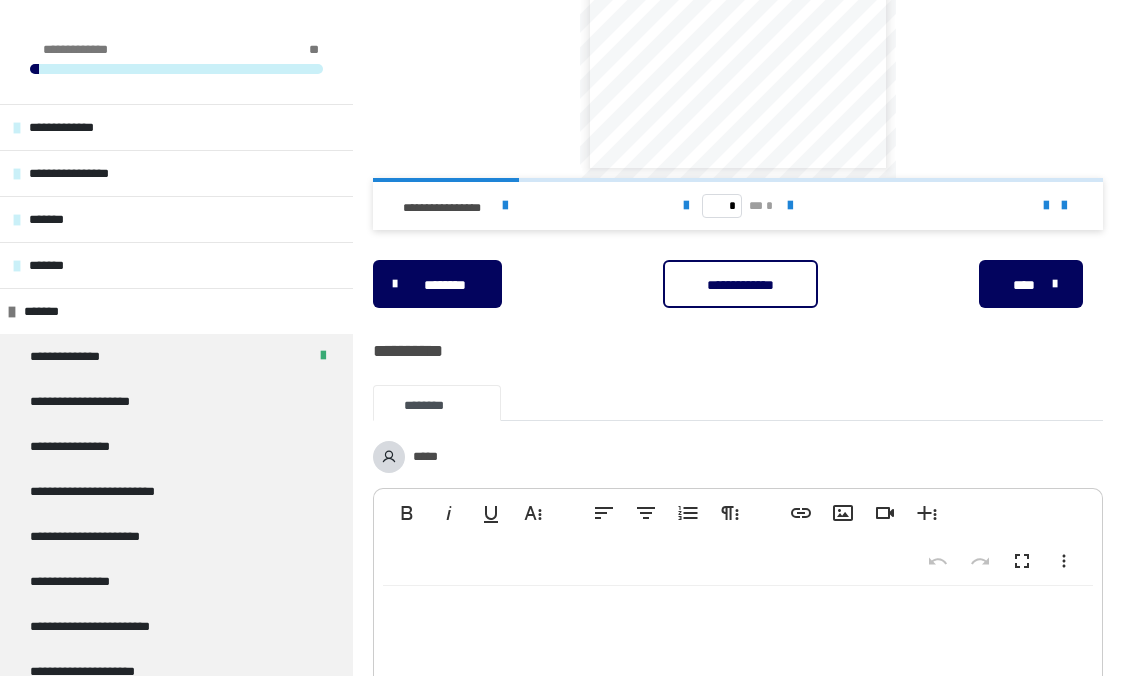 click on "*******" at bounding box center (176, 311) 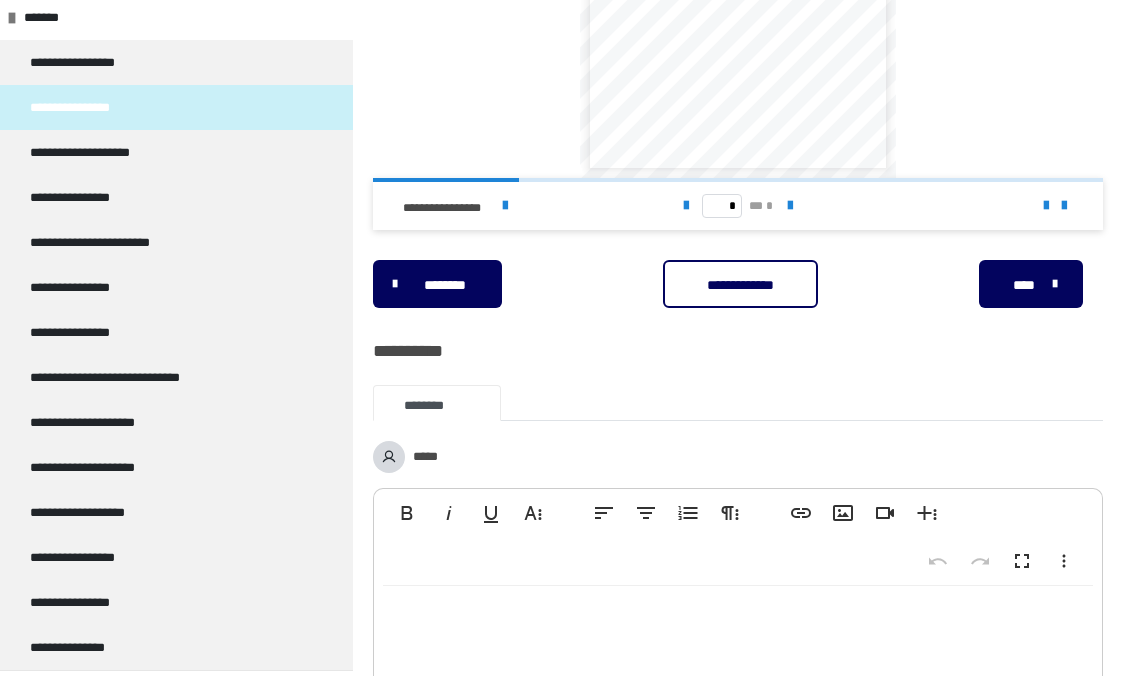 scroll, scrollTop: 347, scrollLeft: 0, axis: vertical 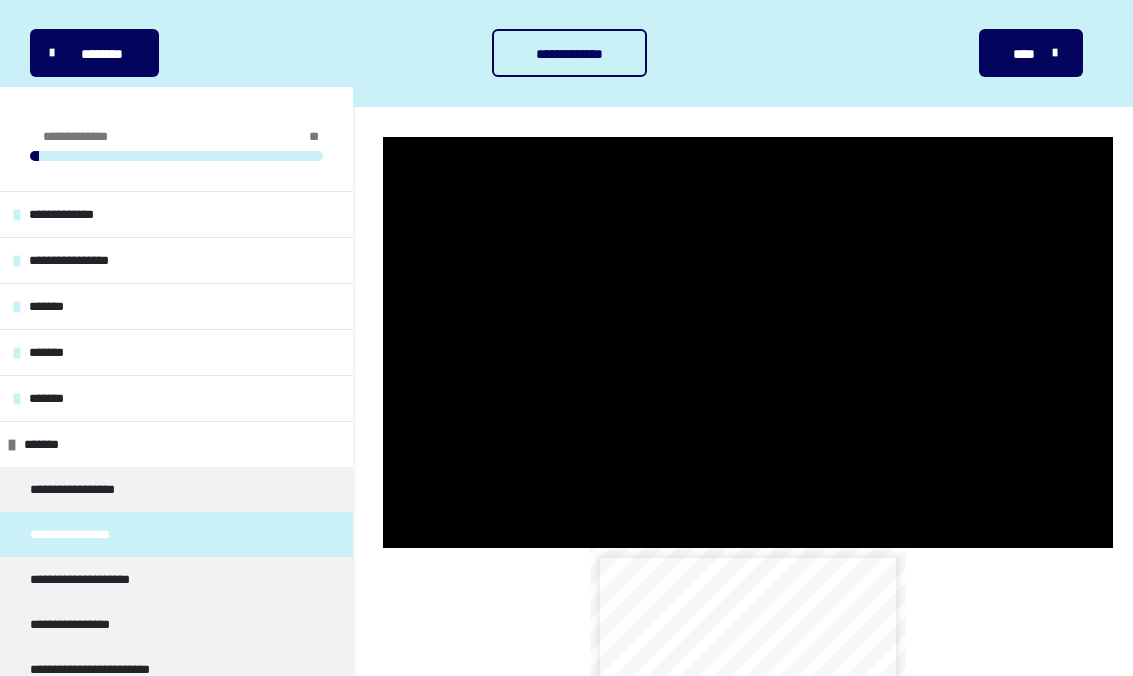 click at bounding box center (748, 342) 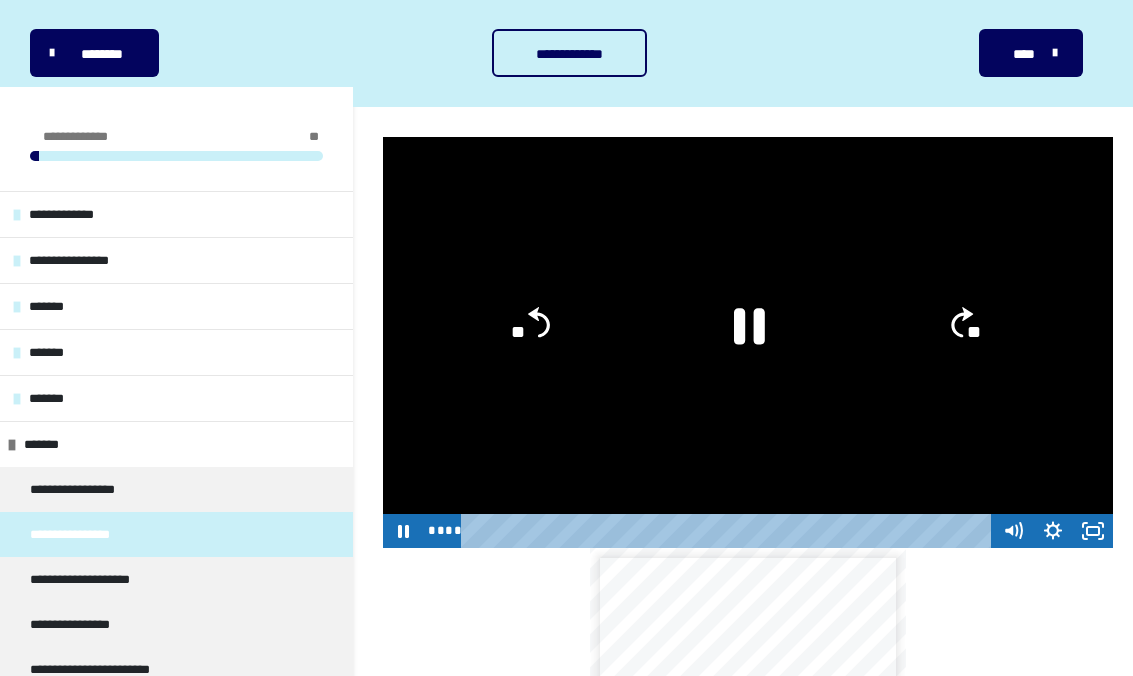 click 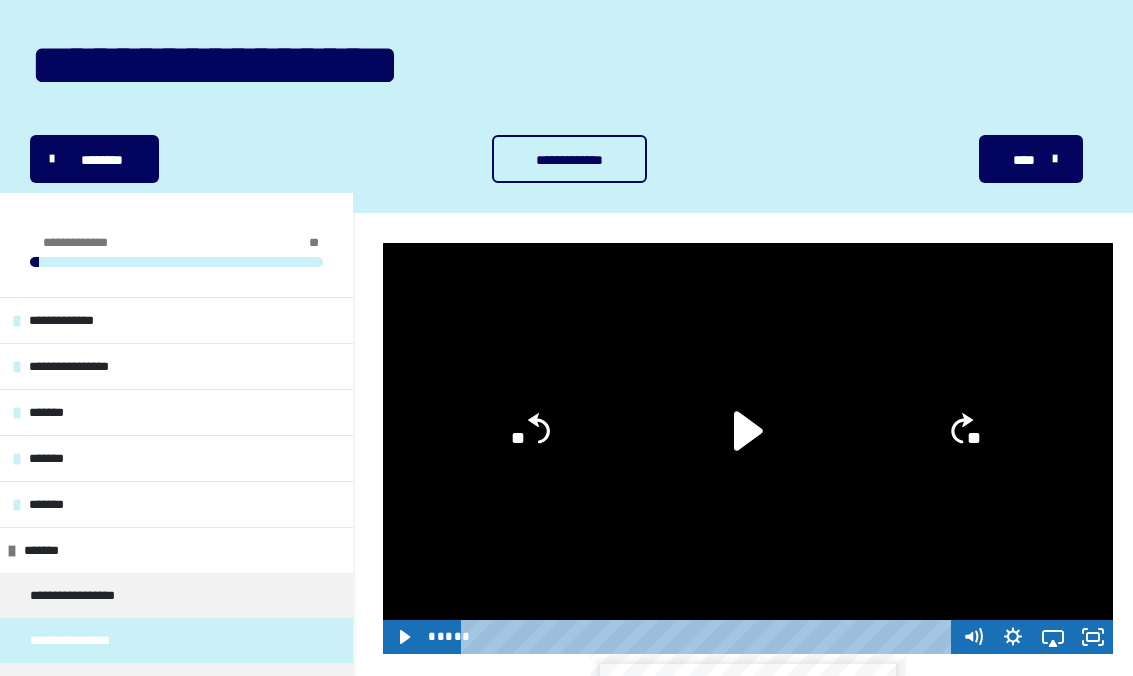 scroll, scrollTop: 0, scrollLeft: 0, axis: both 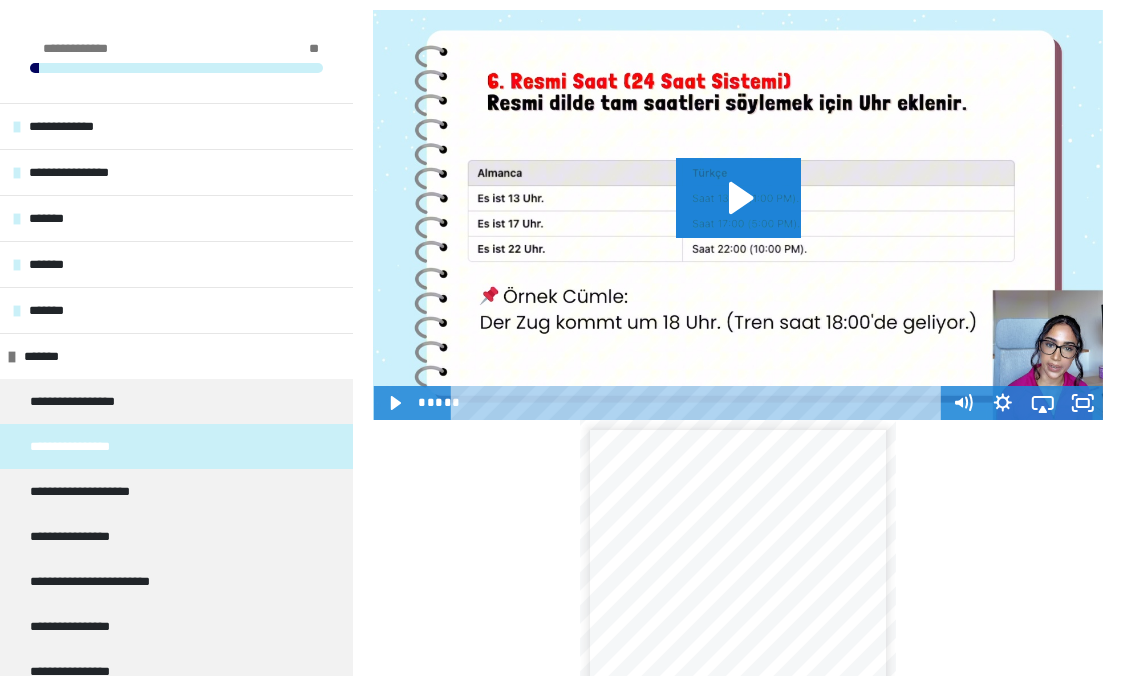 click 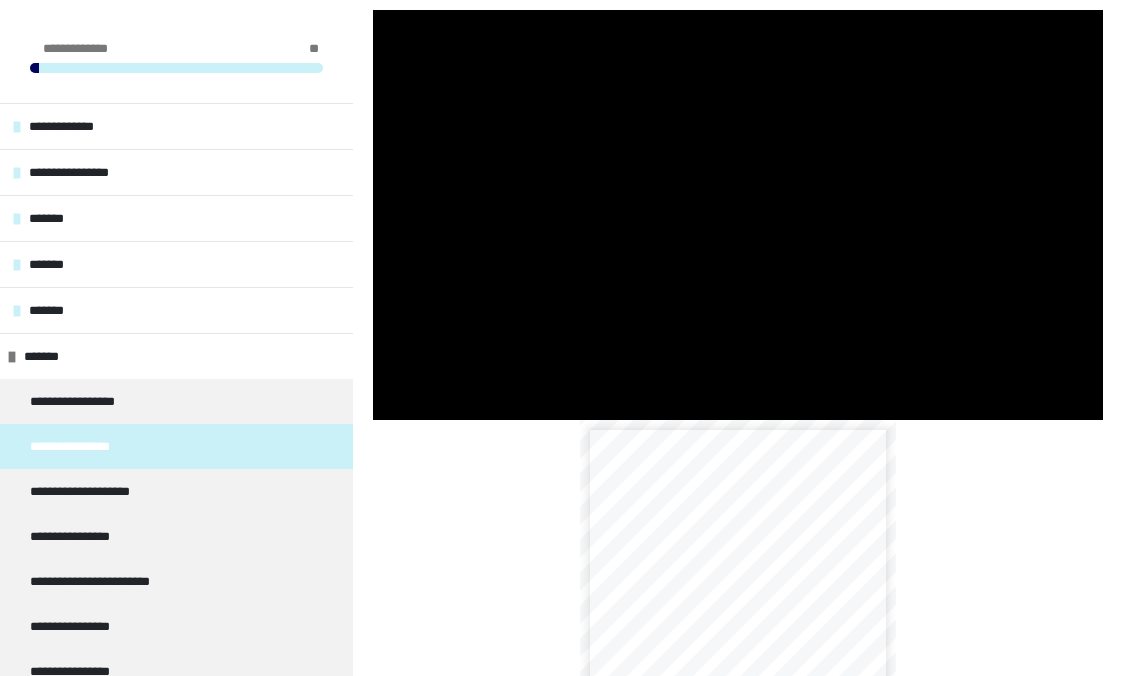 scroll, scrollTop: 312, scrollLeft: 0, axis: vertical 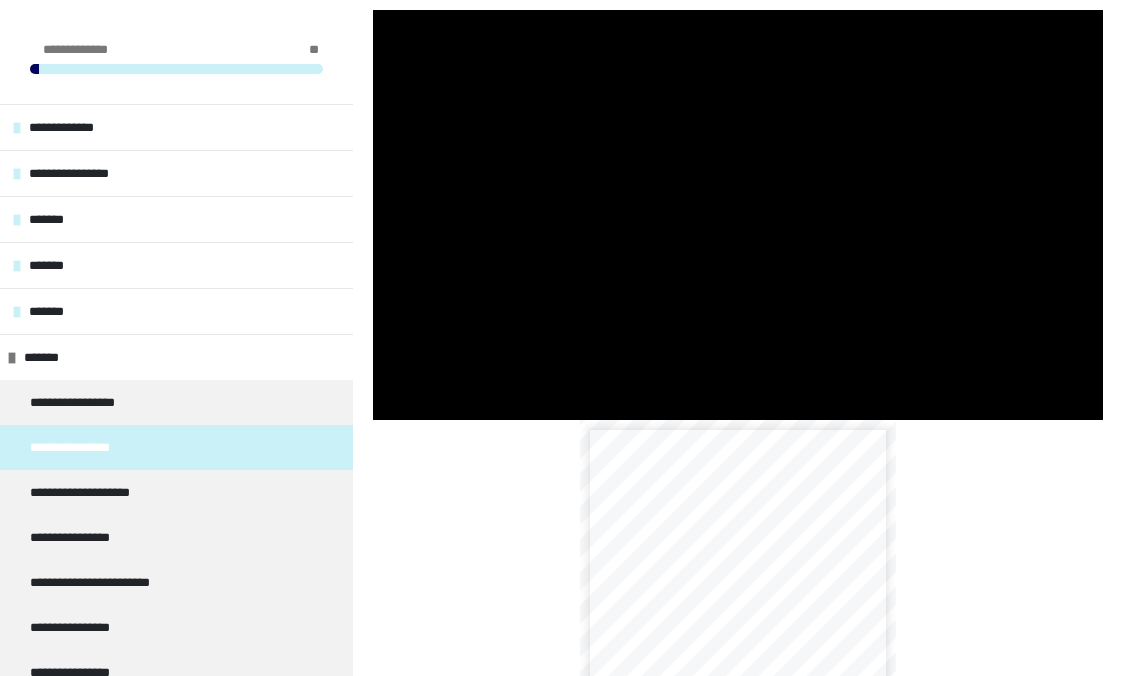 click at bounding box center [738, 215] 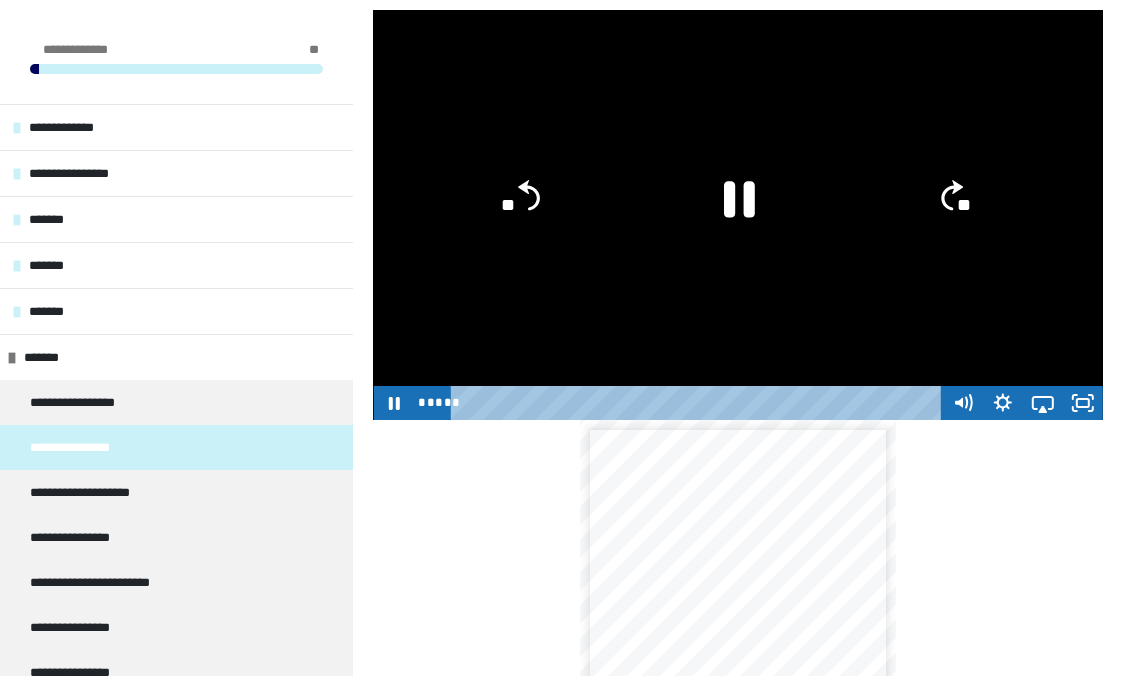 click 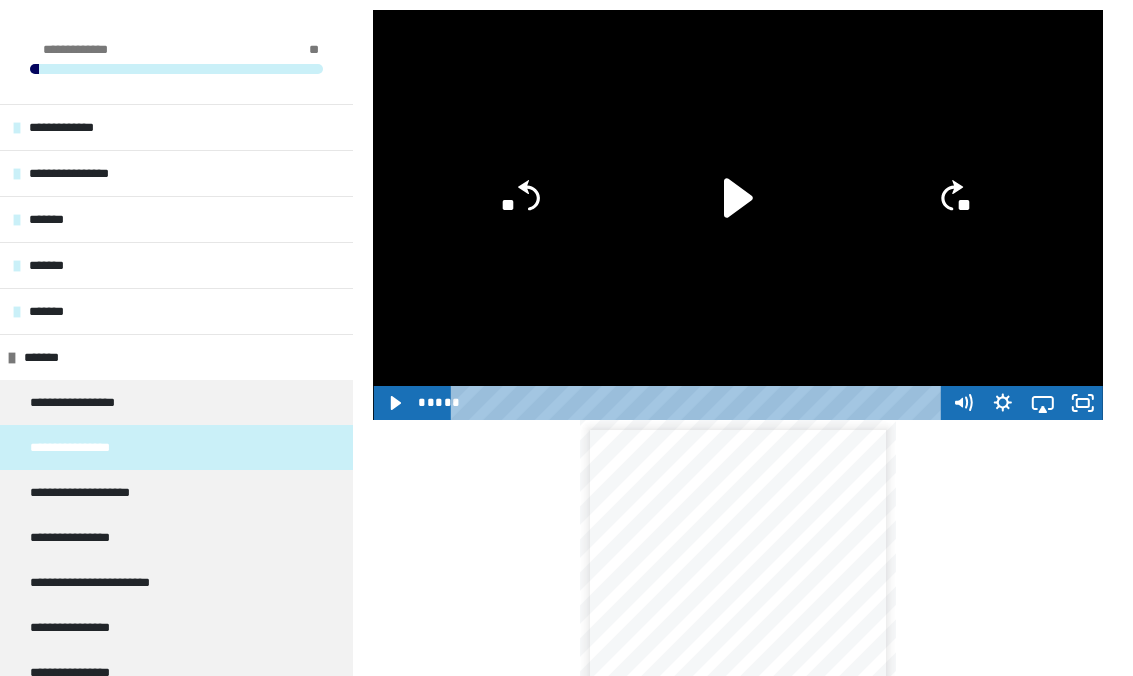 click 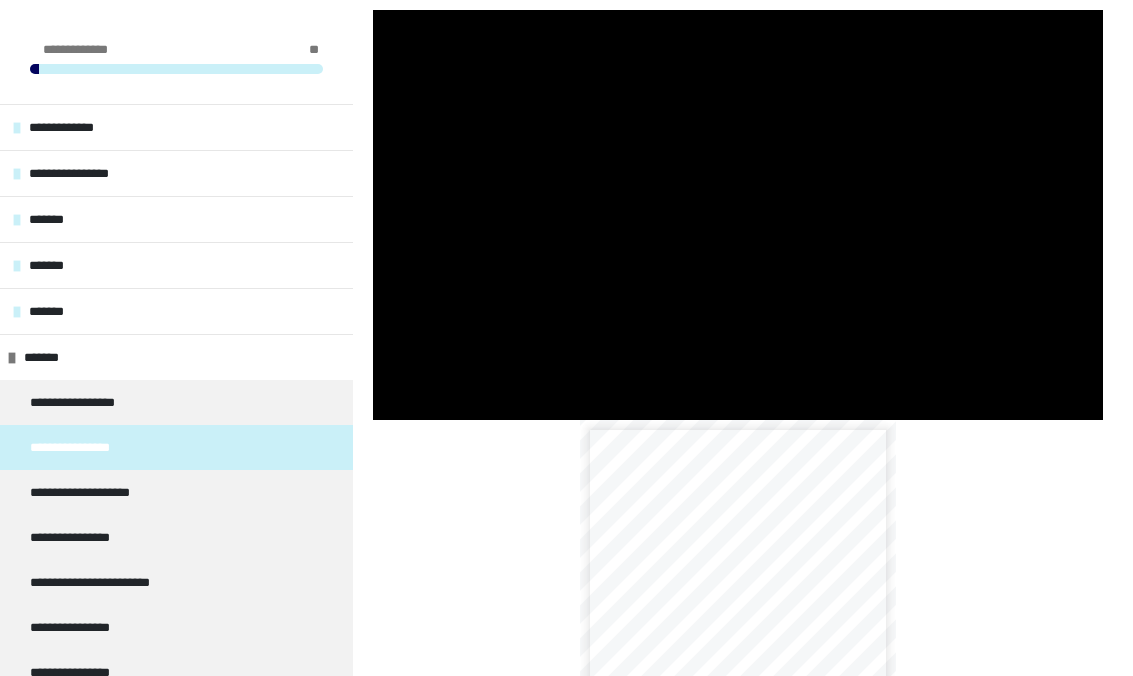 click at bounding box center (738, 215) 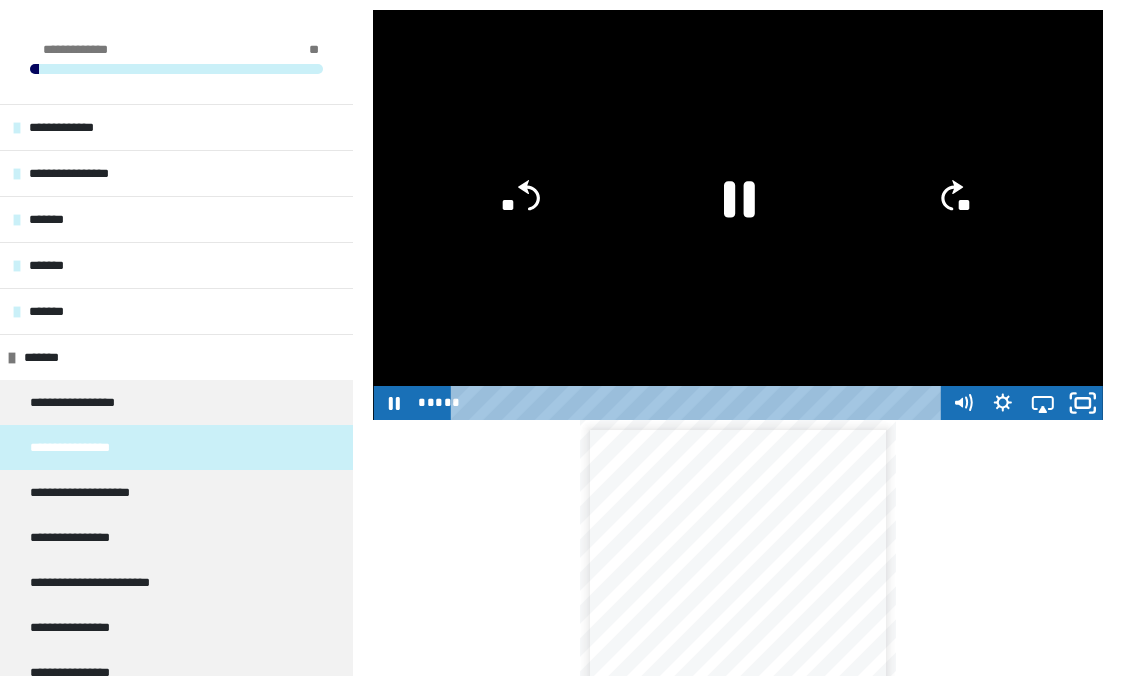 click 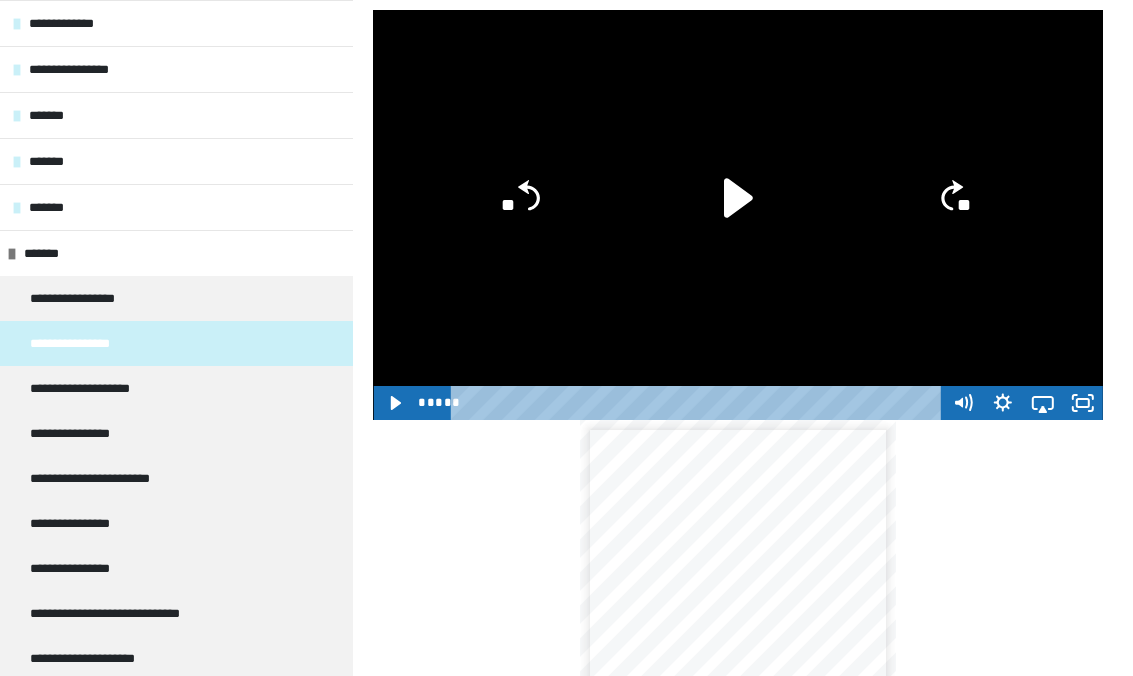 scroll, scrollTop: 129, scrollLeft: 0, axis: vertical 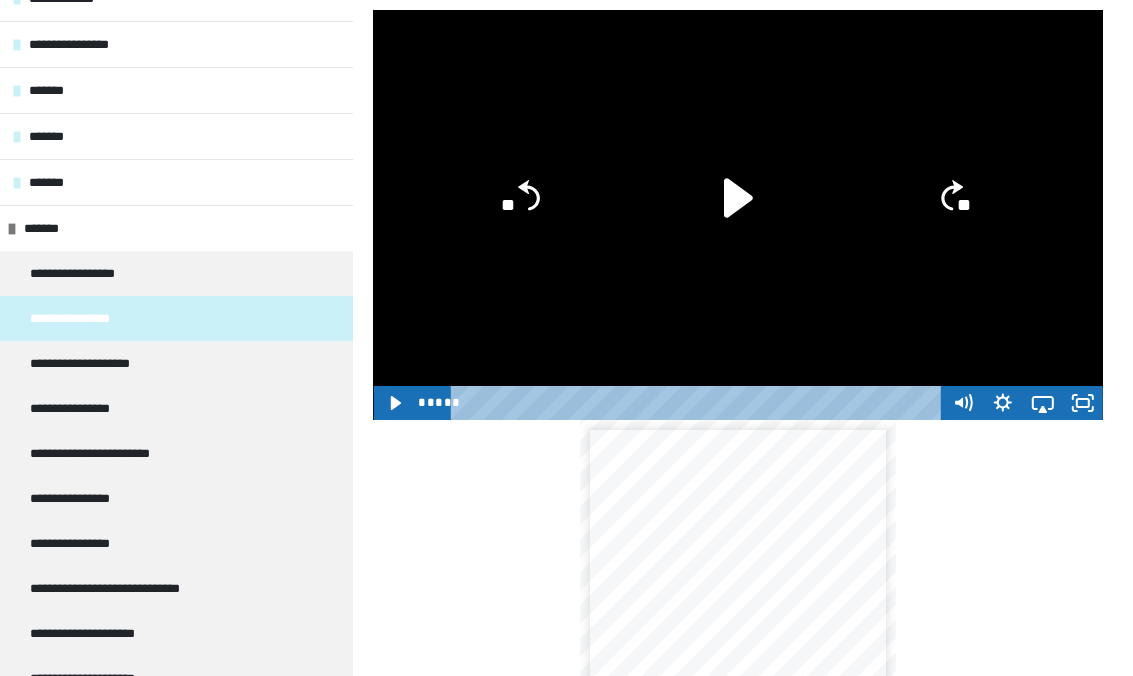 click on "**********" at bounding box center [176, 363] 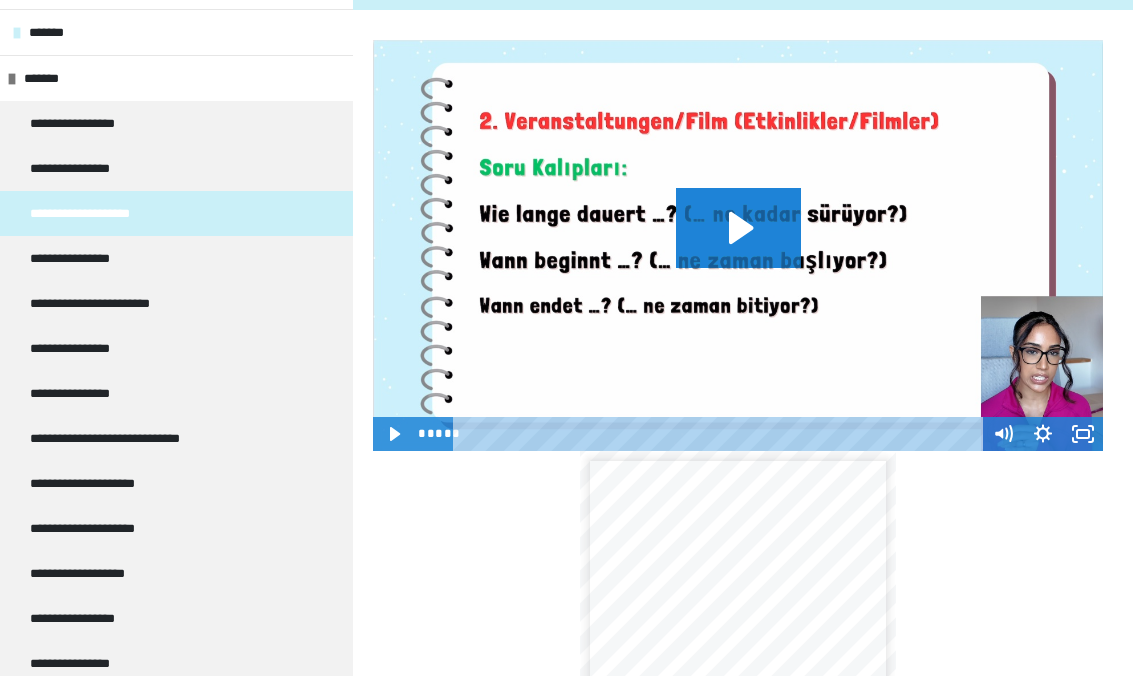 scroll, scrollTop: 280, scrollLeft: 0, axis: vertical 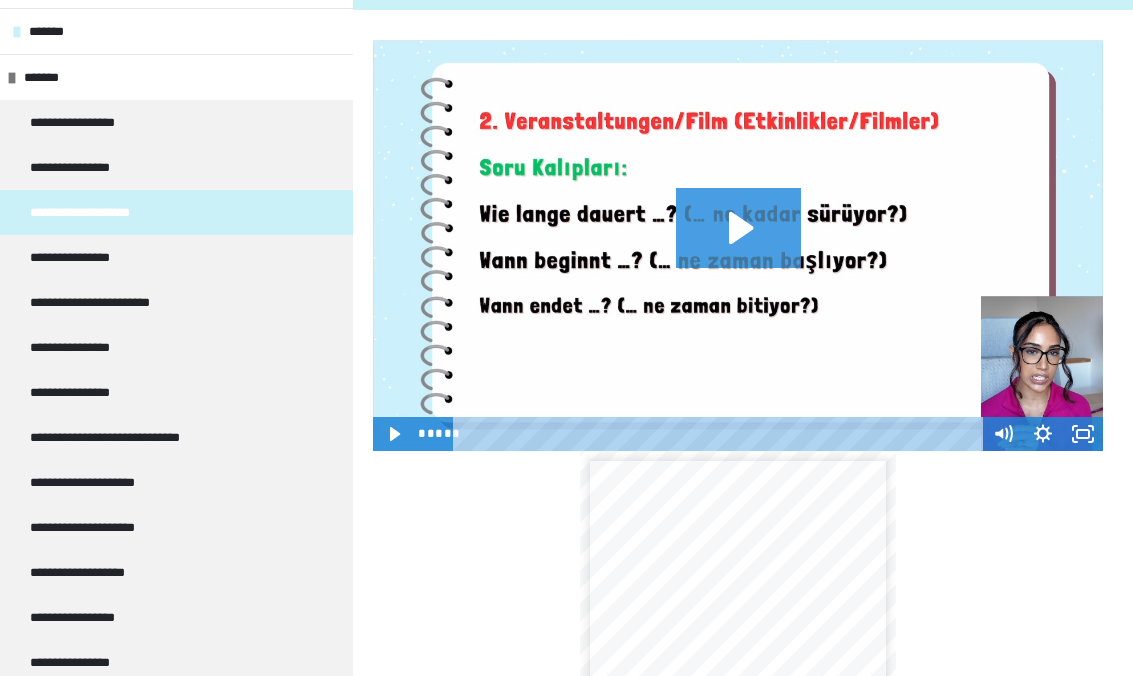 click 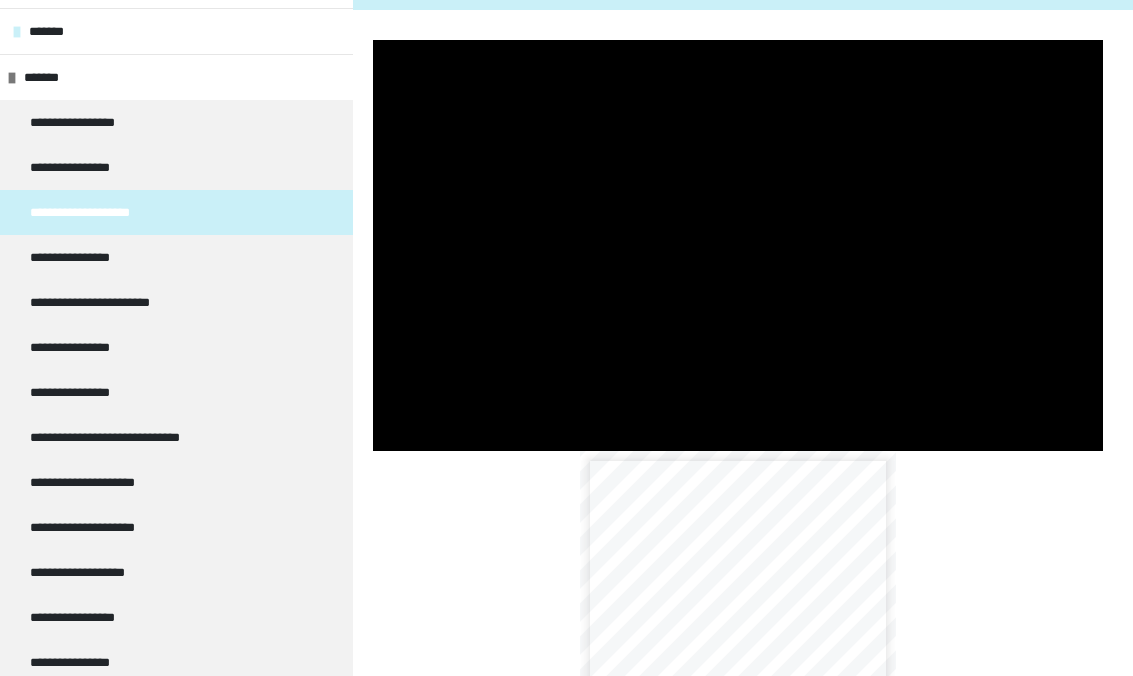 click at bounding box center [738, 245] 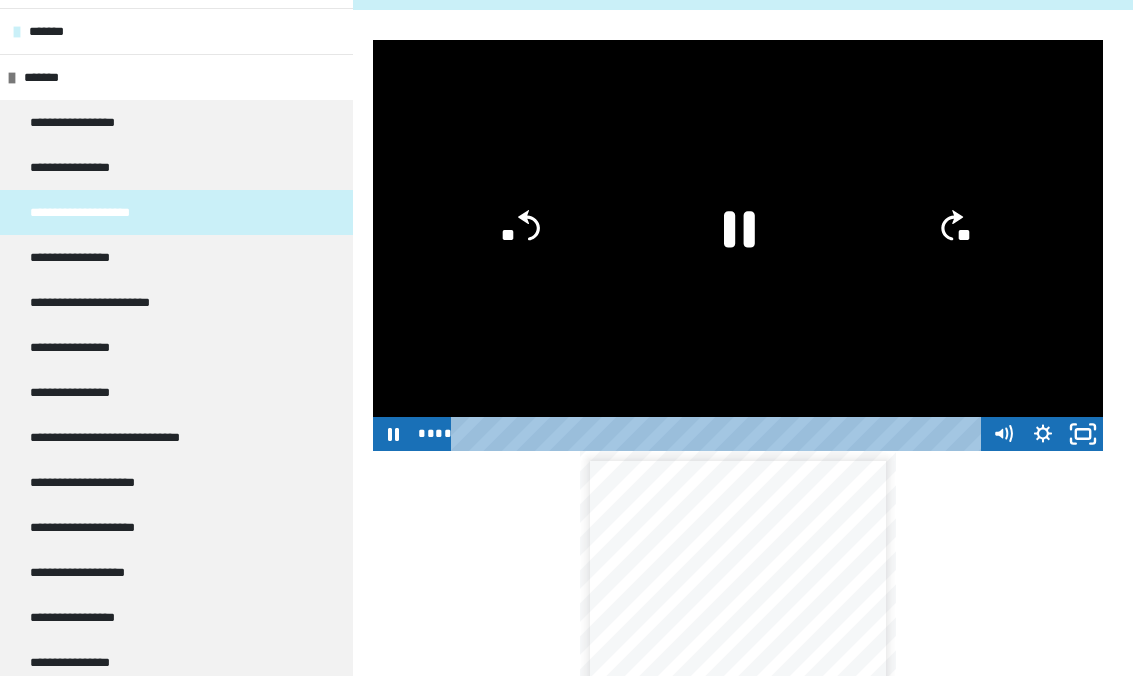 click 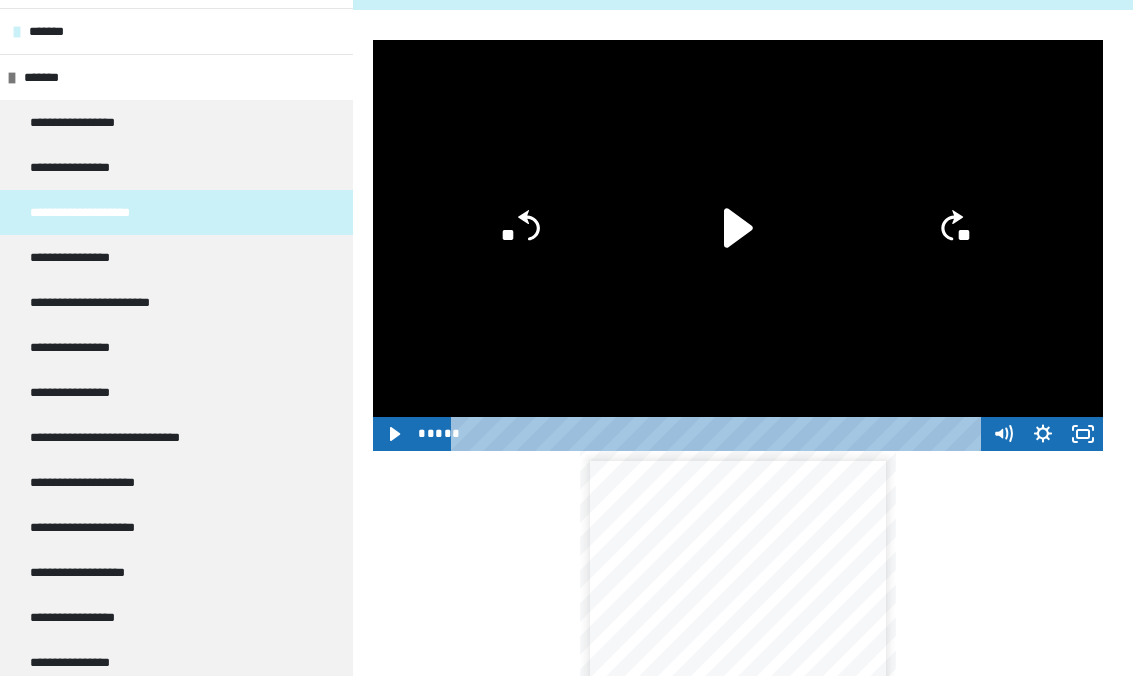 click on "**********" at bounding box center [176, 257] 